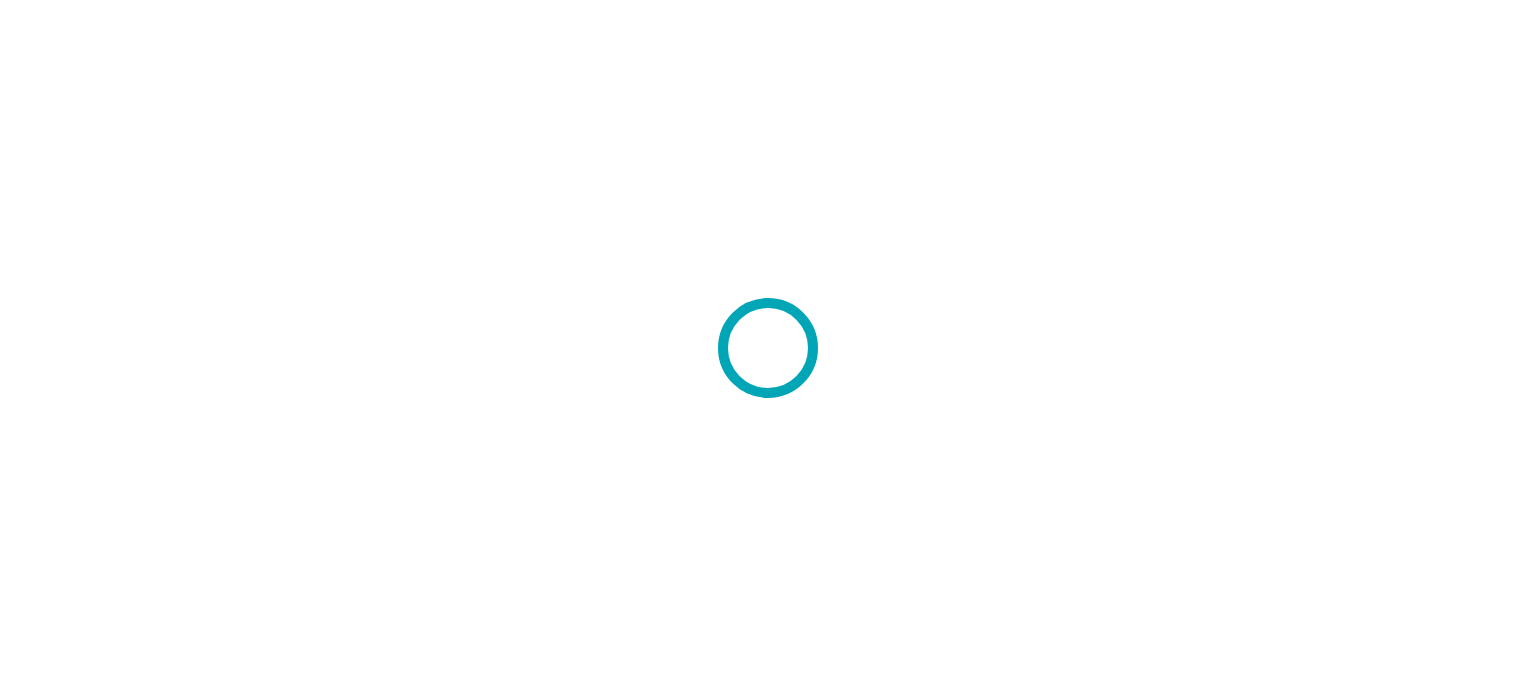 scroll, scrollTop: 0, scrollLeft: 0, axis: both 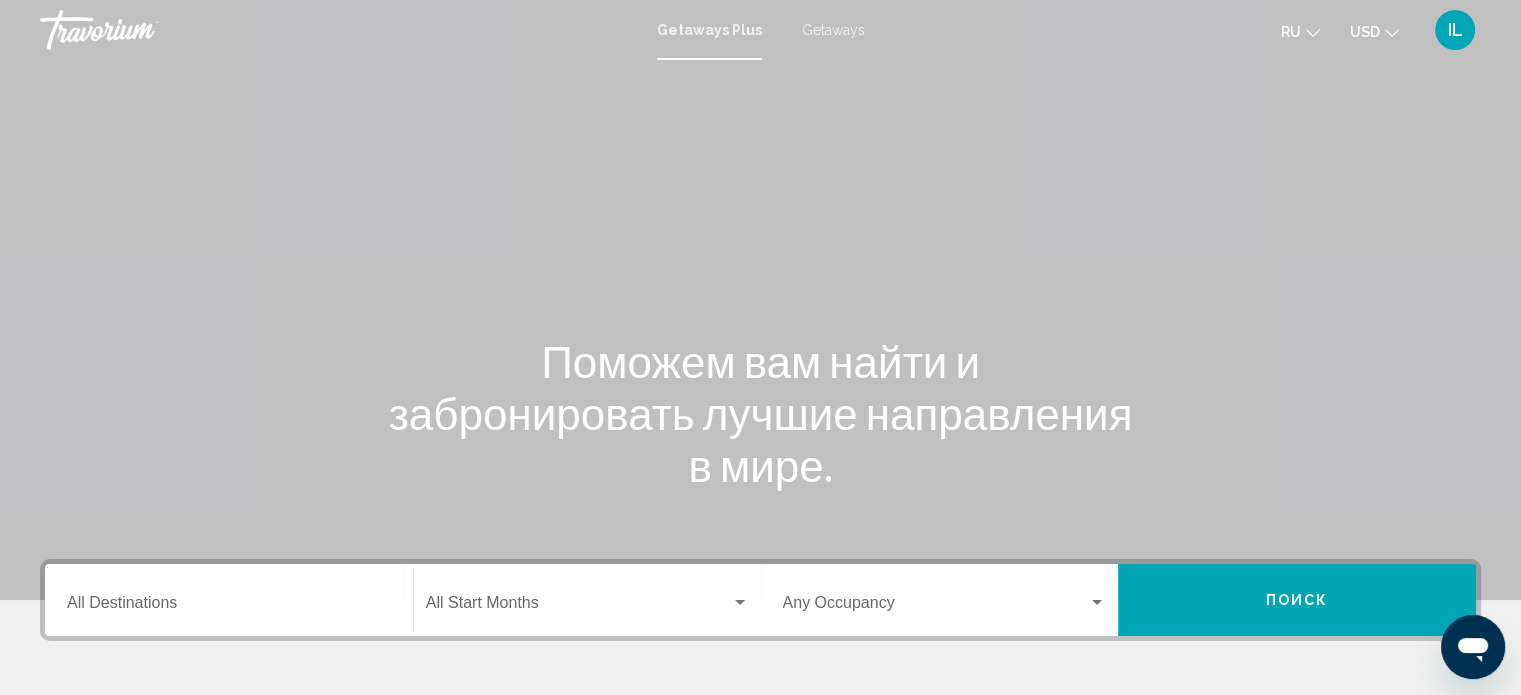 click on "Getaways" at bounding box center [833, 30] 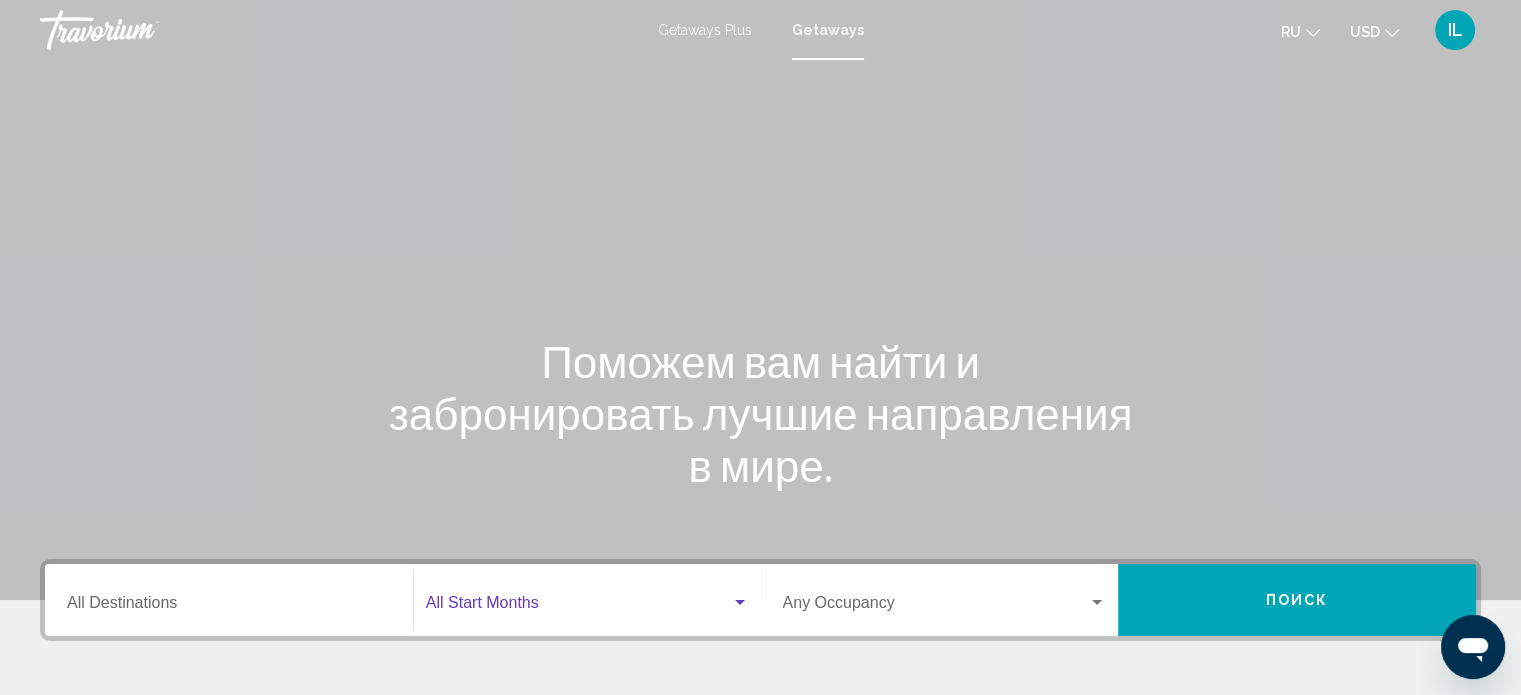click at bounding box center (740, 603) 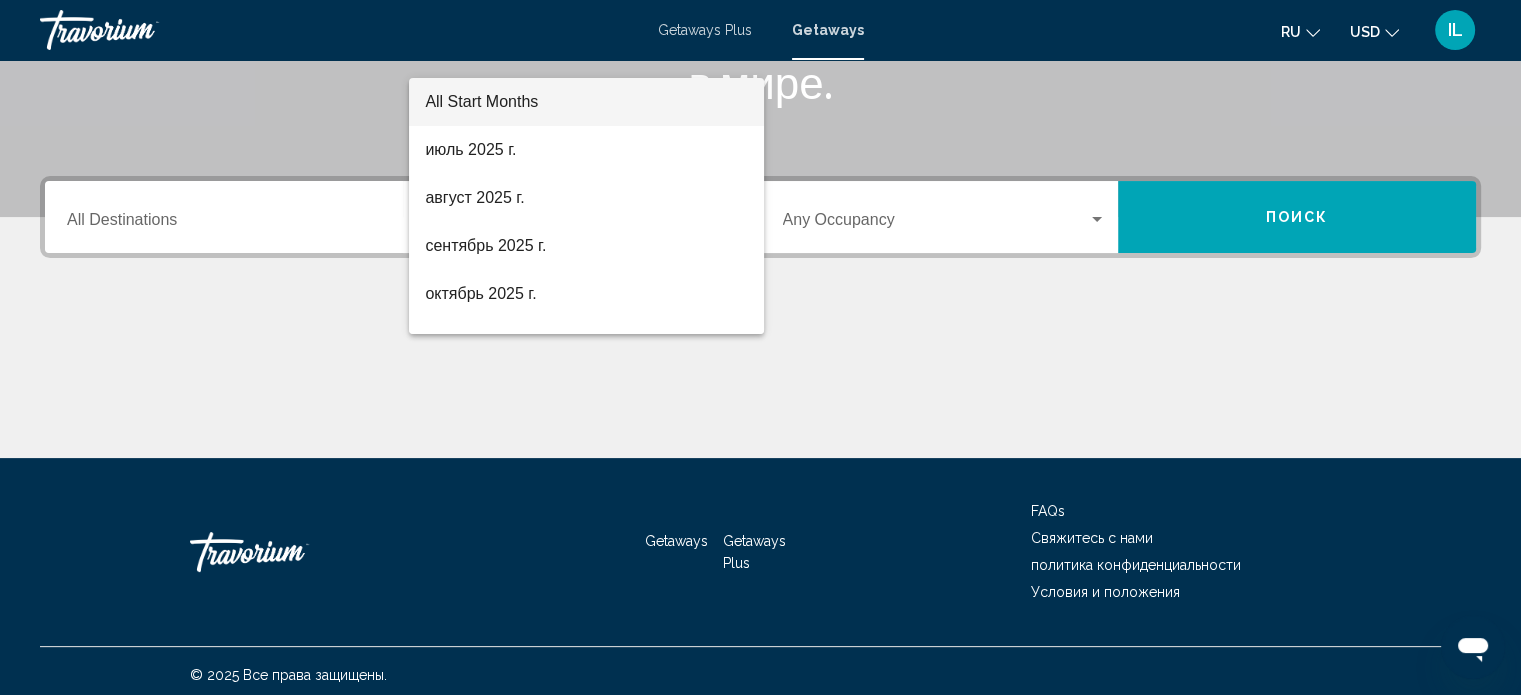 scroll, scrollTop: 390, scrollLeft: 0, axis: vertical 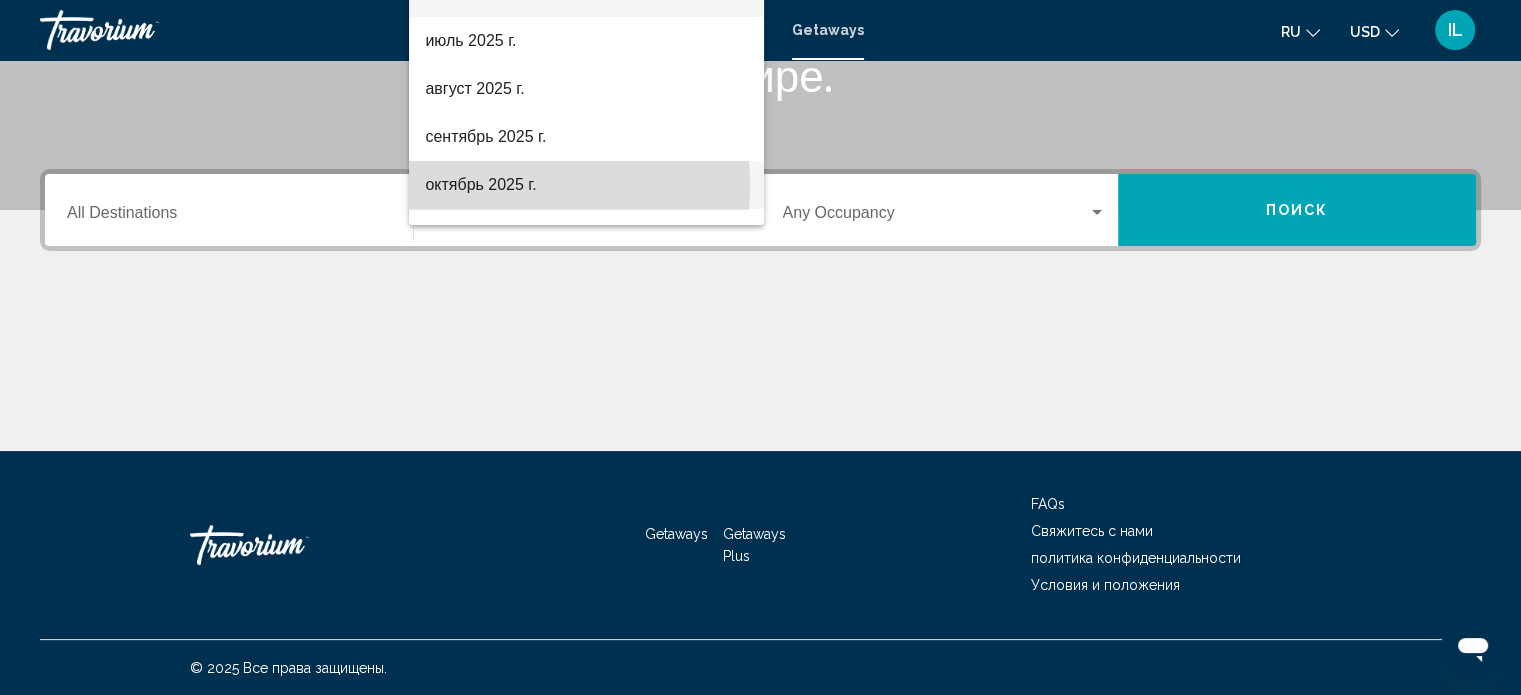 click on "октябрь 2025 г." at bounding box center (586, 185) 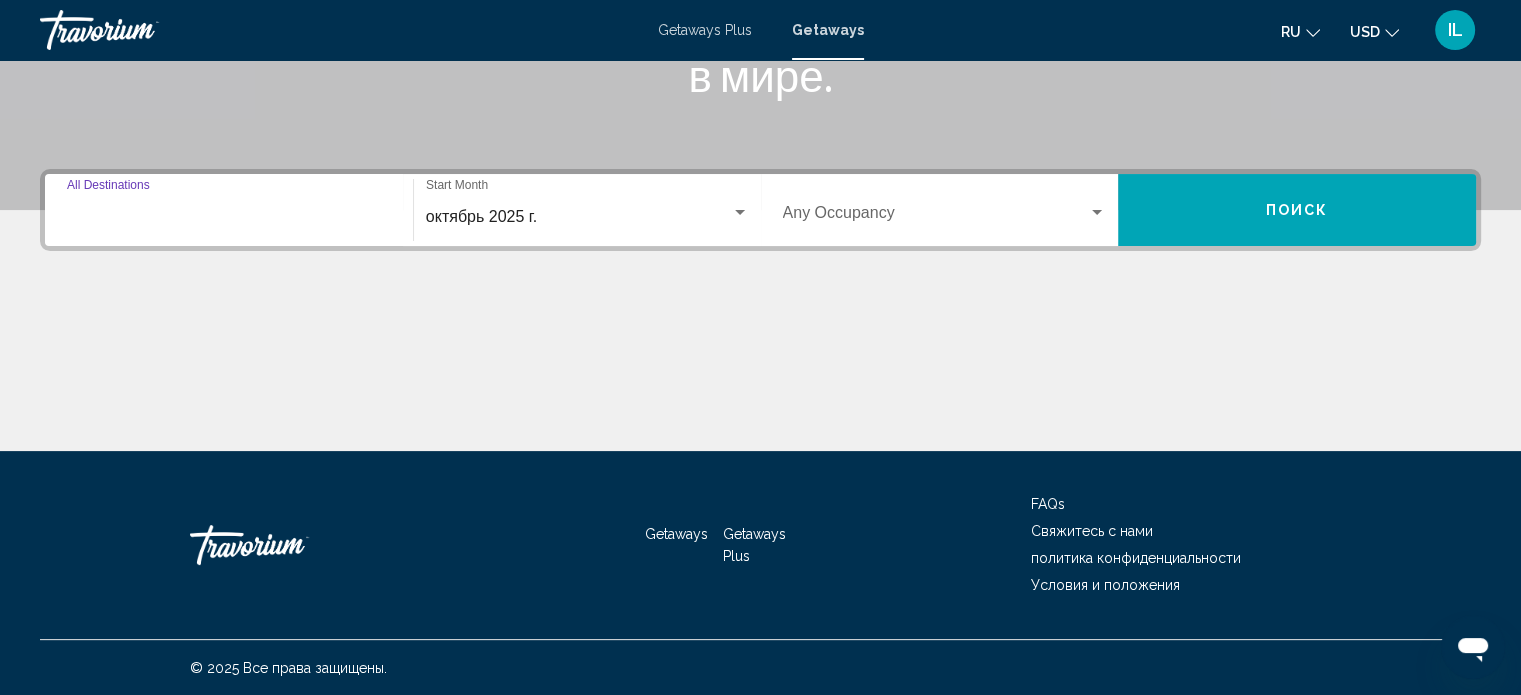 click on "Destination All Destinations" at bounding box center [229, 217] 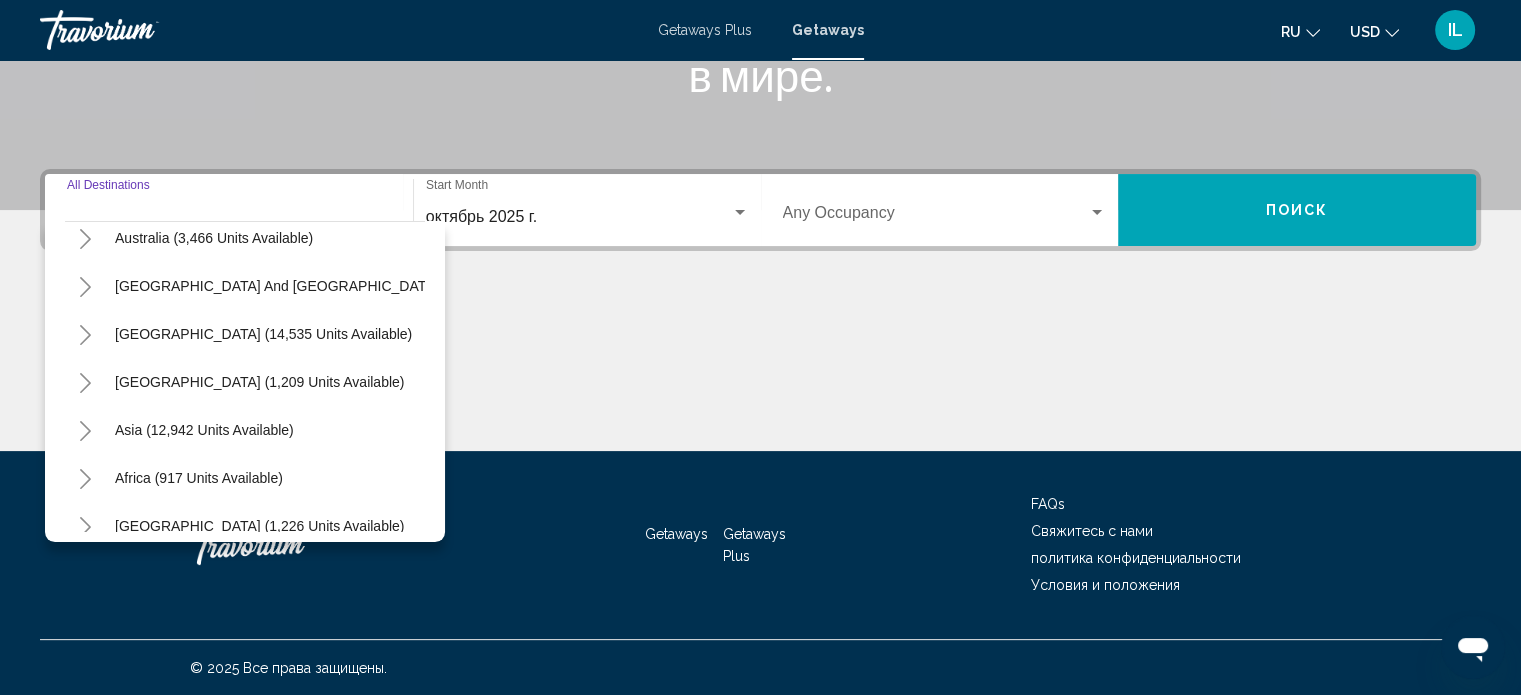 scroll, scrollTop: 307, scrollLeft: 0, axis: vertical 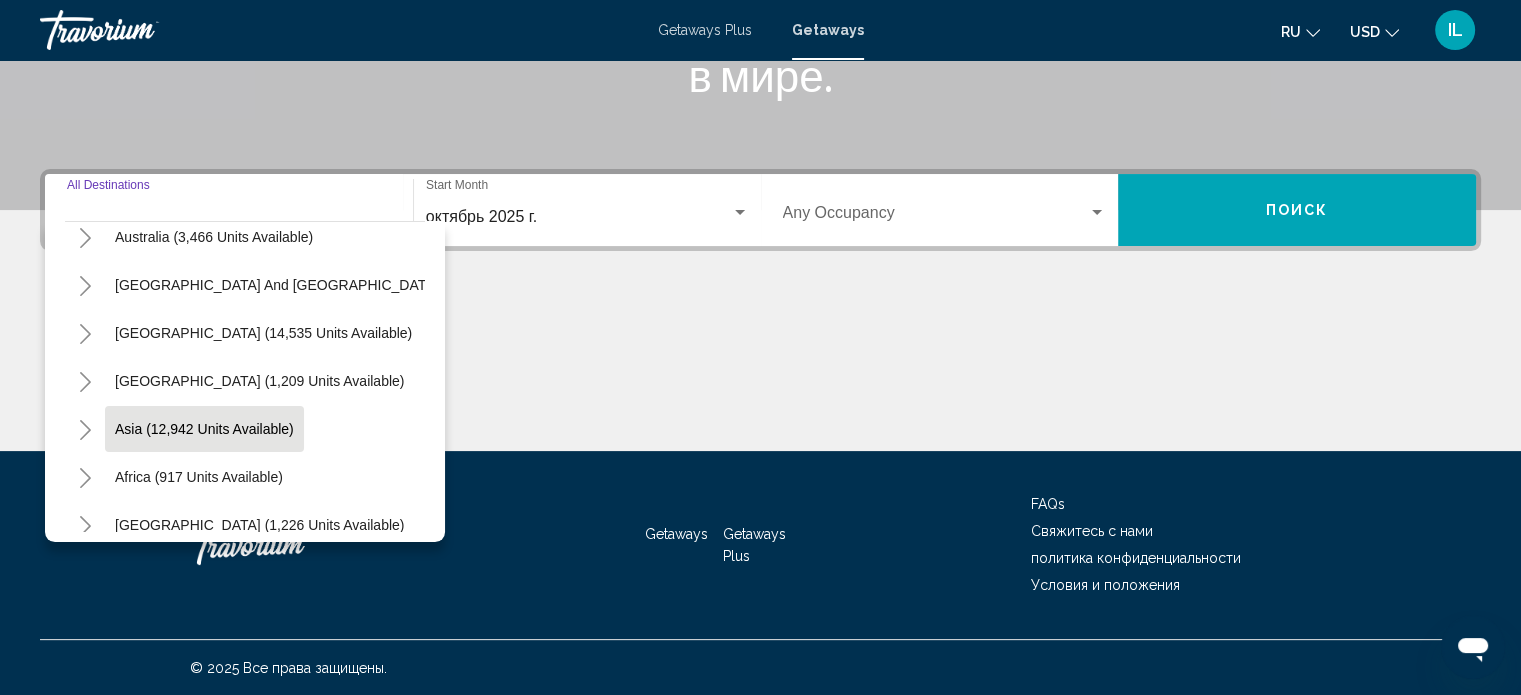 click on "Asia (12,942 units available)" at bounding box center [199, 477] 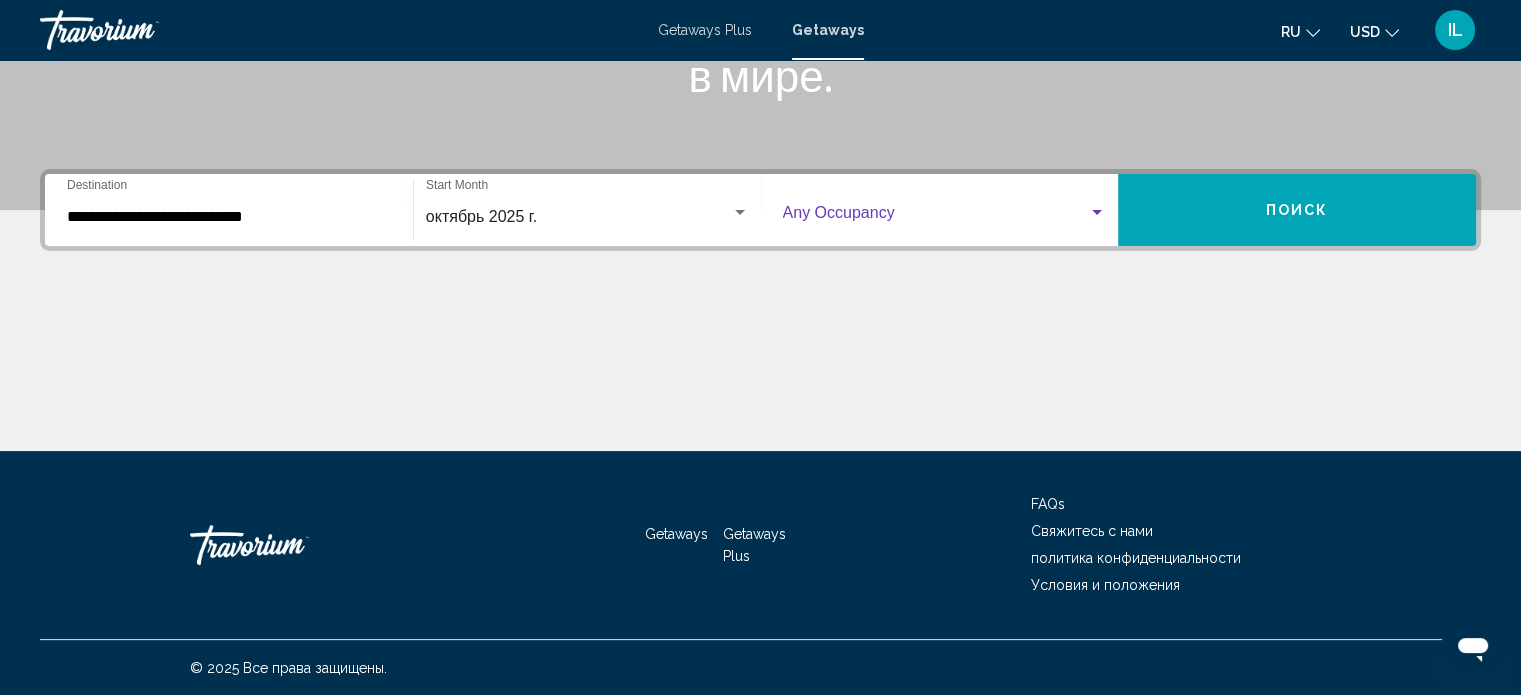click at bounding box center [1097, 212] 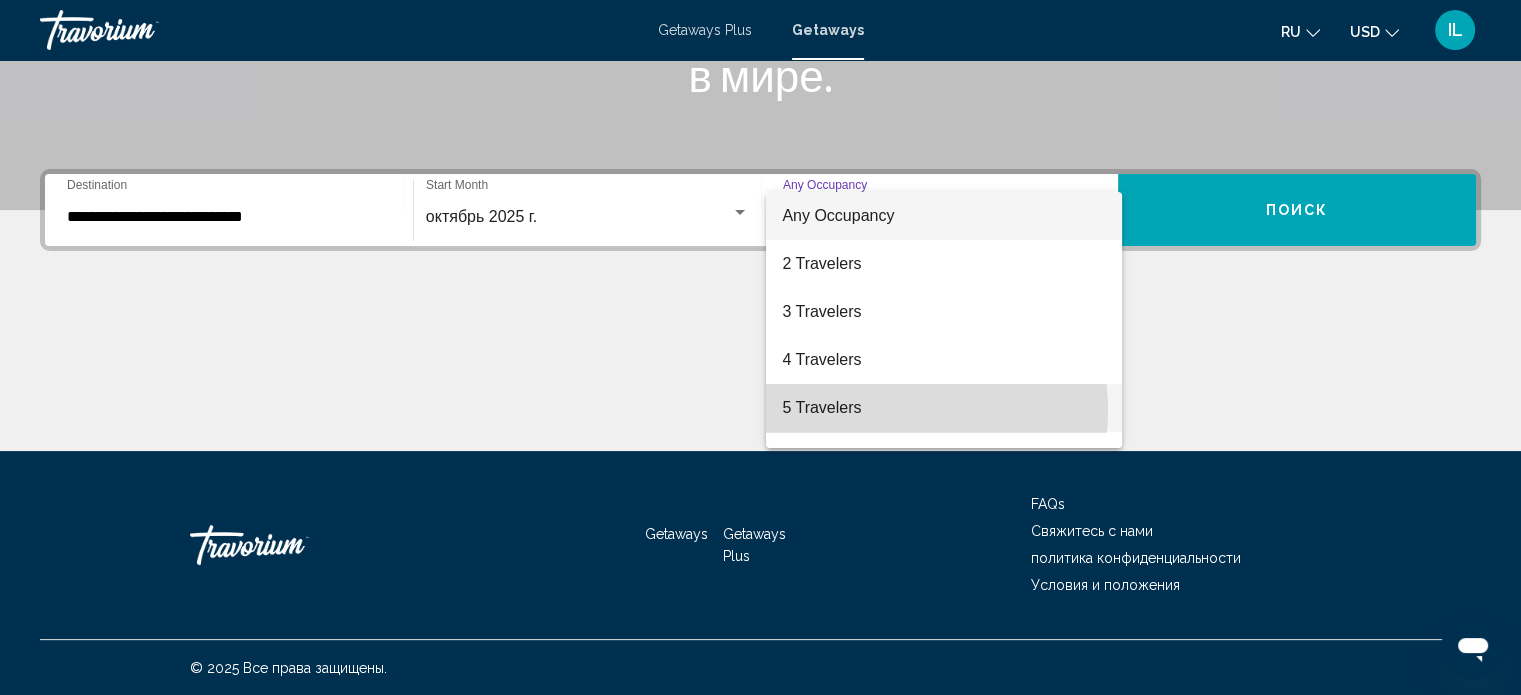 click on "5 Travelers" at bounding box center (944, 408) 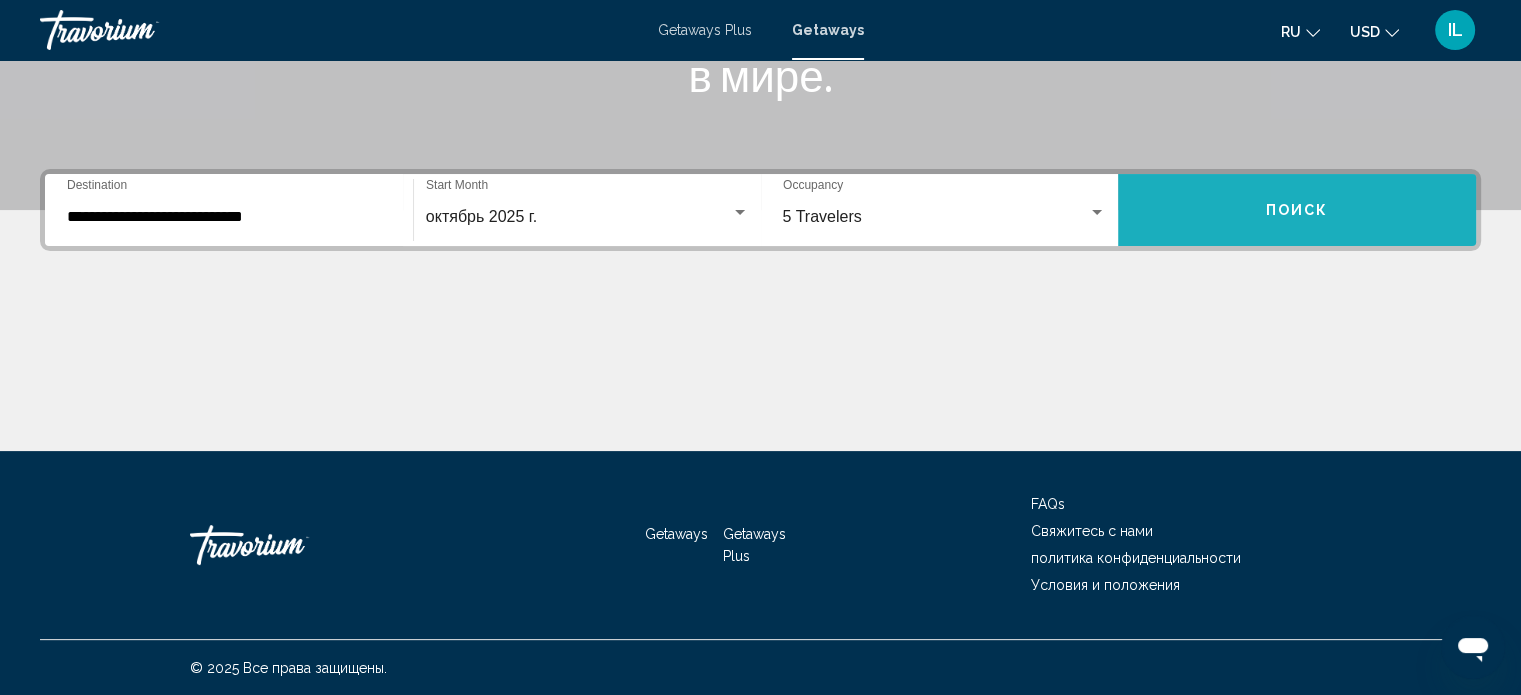 click on "Поиск" at bounding box center (1297, 211) 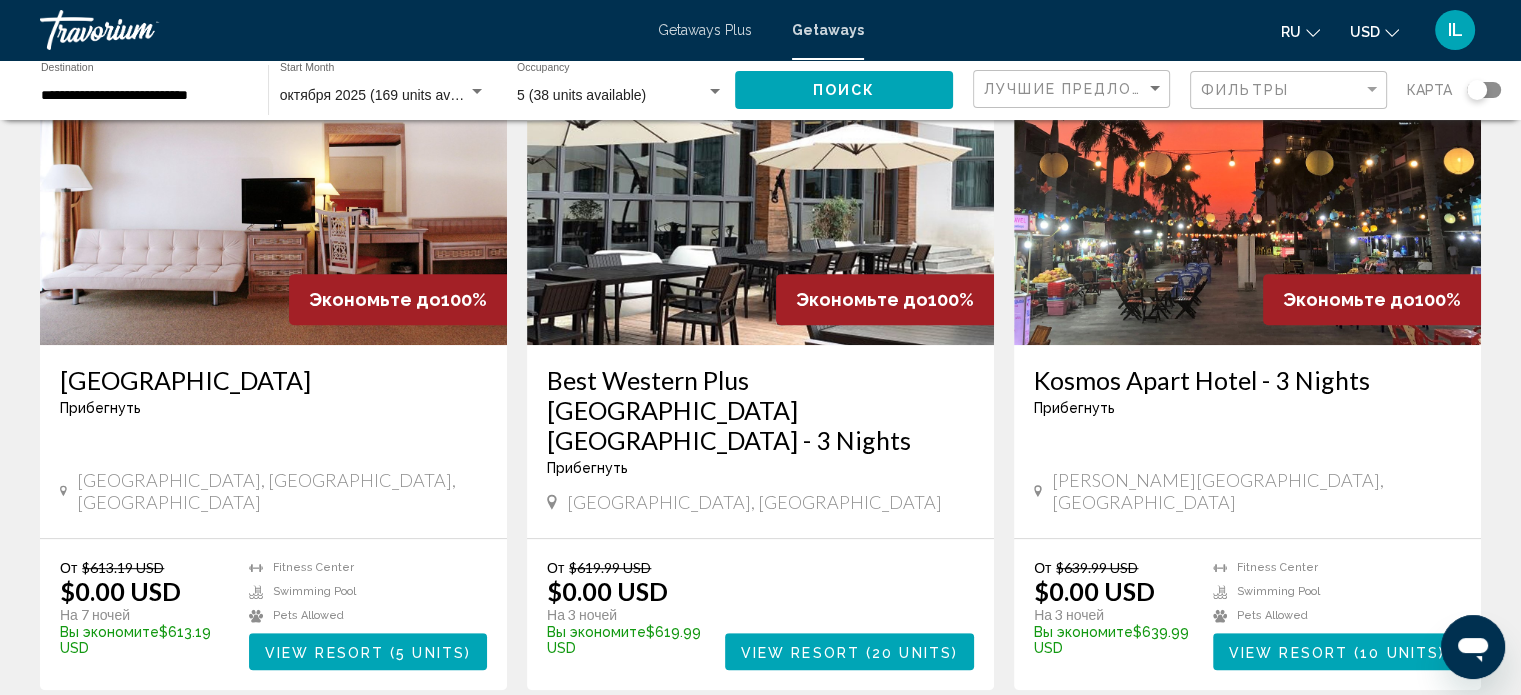 scroll, scrollTop: 832, scrollLeft: 0, axis: vertical 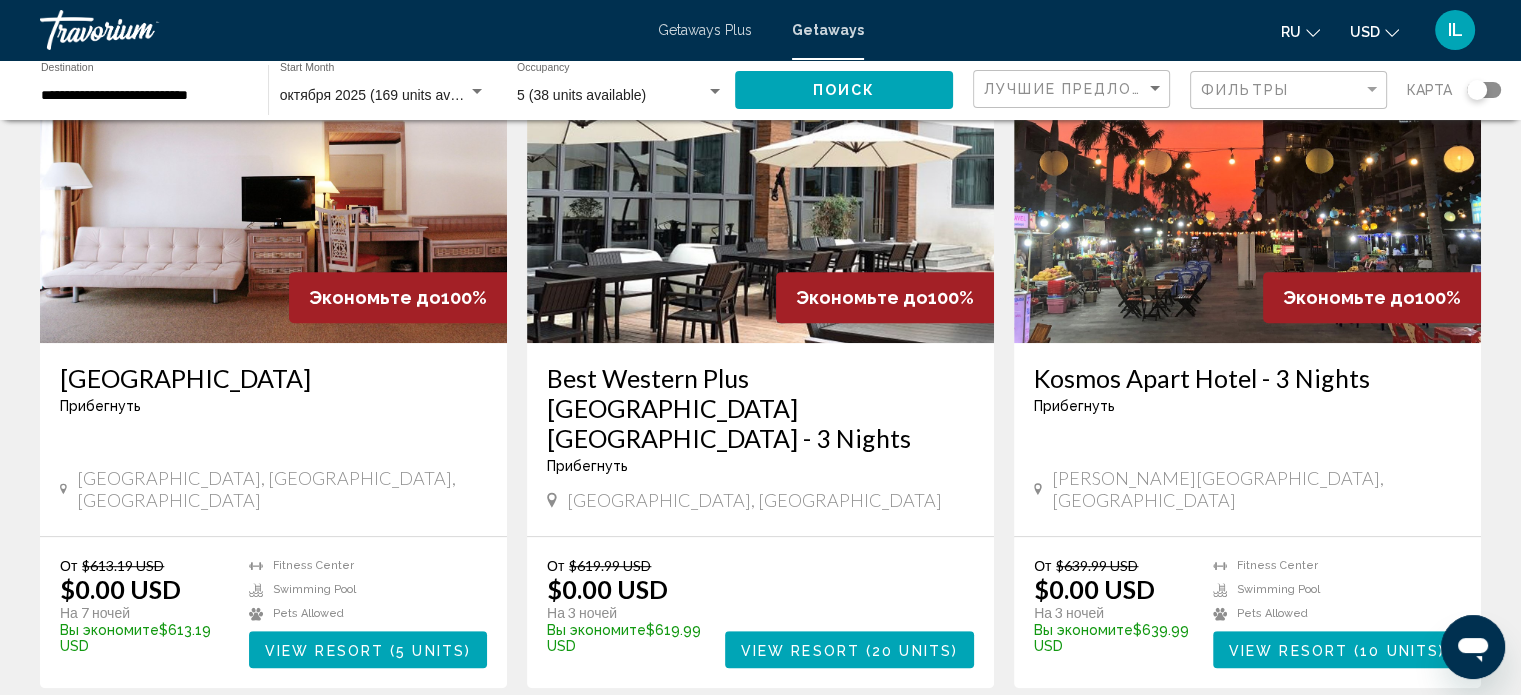 click on "Kosmos Apart Hotel - 3 Nights" at bounding box center [1247, 378] 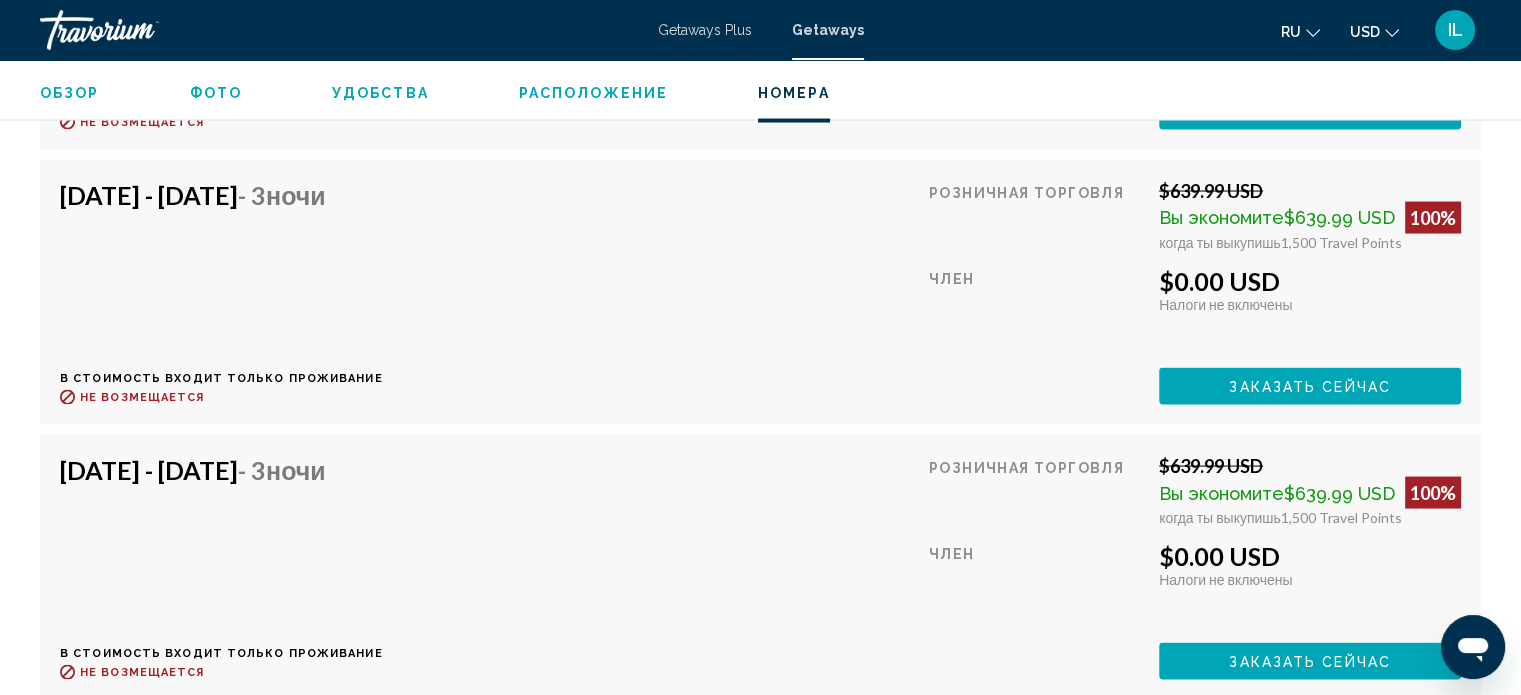 scroll, scrollTop: 3864, scrollLeft: 0, axis: vertical 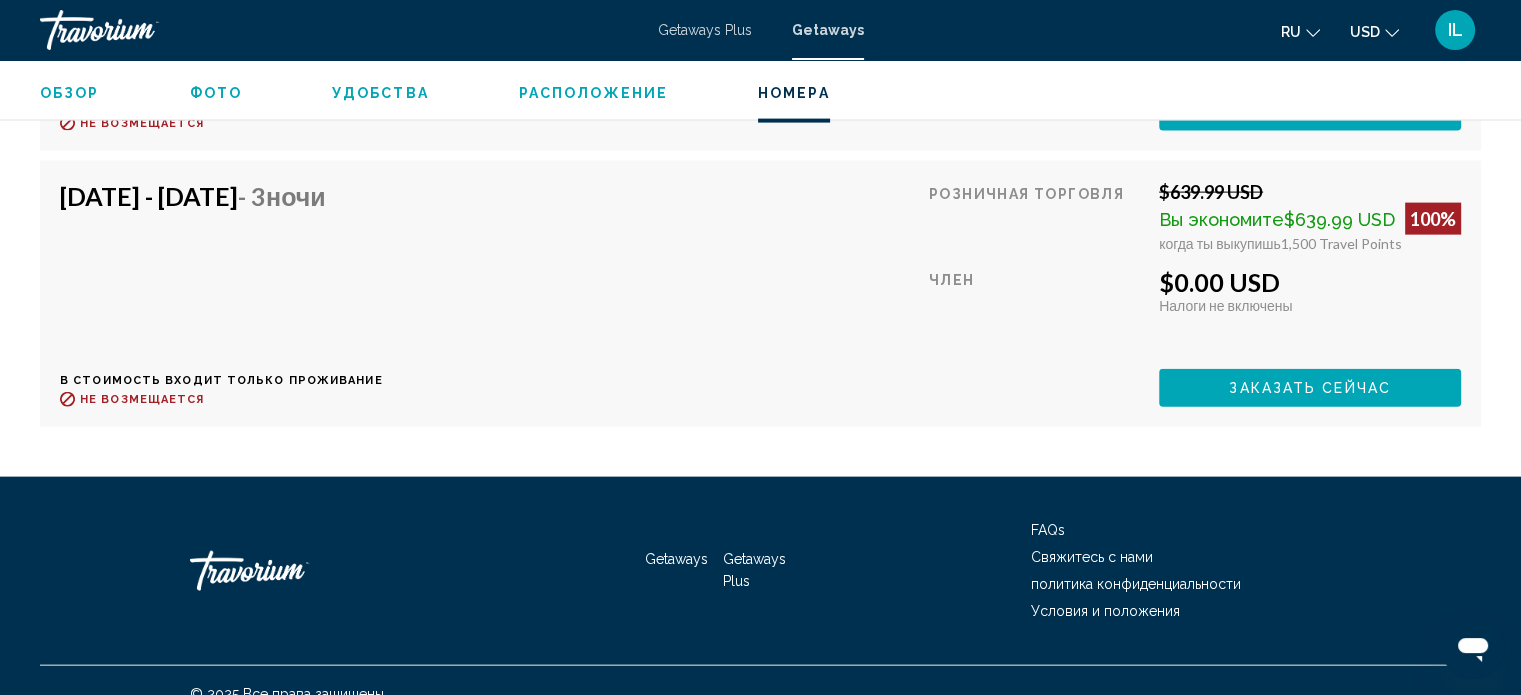 click on "Заказать сейчас" at bounding box center [1310, -714] 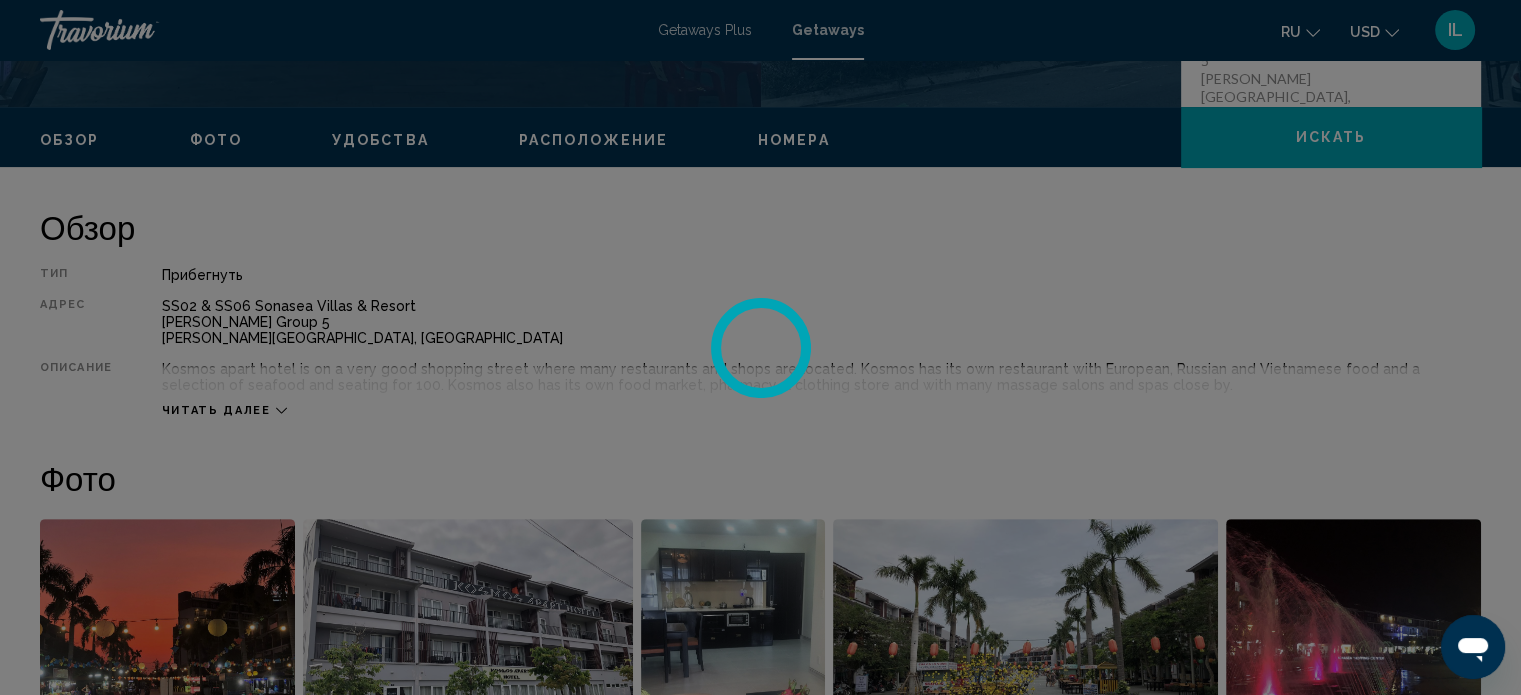 scroll, scrollTop: 0, scrollLeft: 0, axis: both 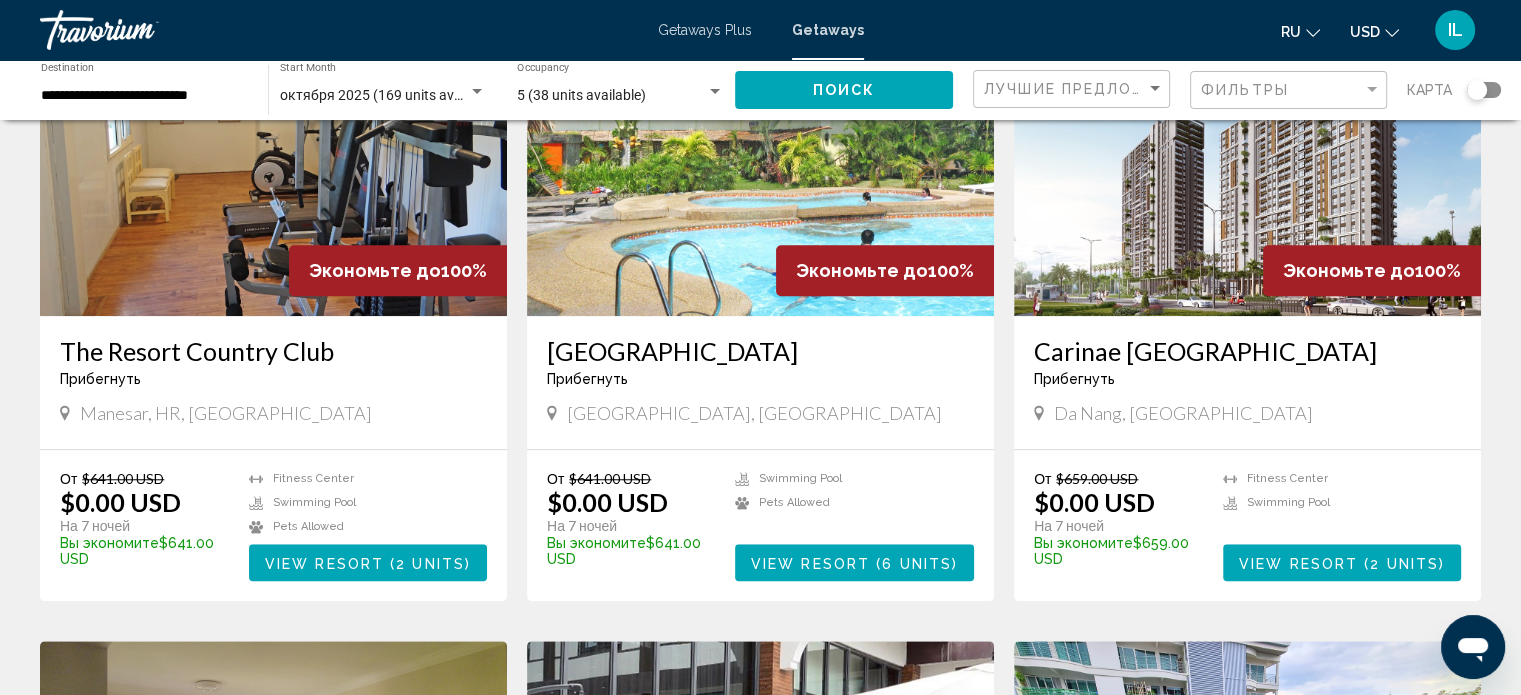 click at bounding box center [1247, 156] 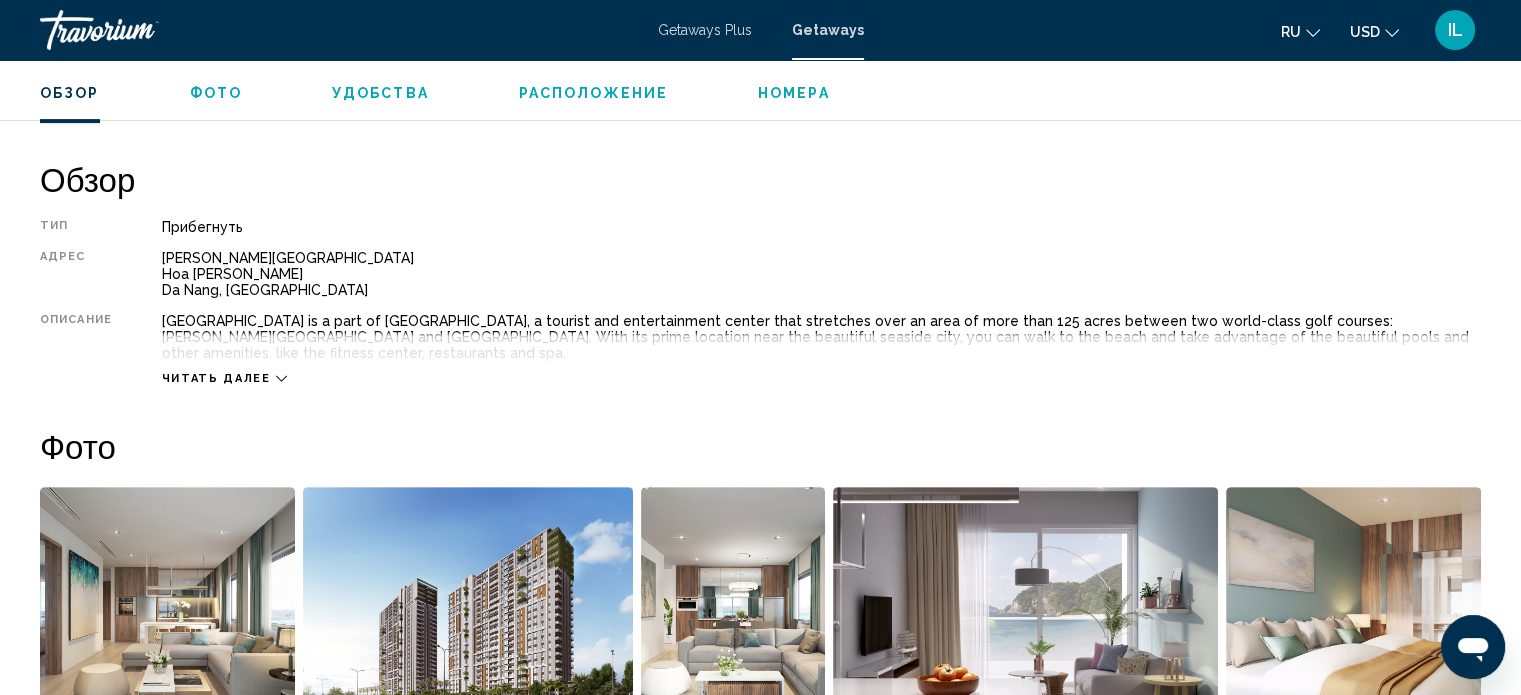 scroll, scrollTop: 627, scrollLeft: 0, axis: vertical 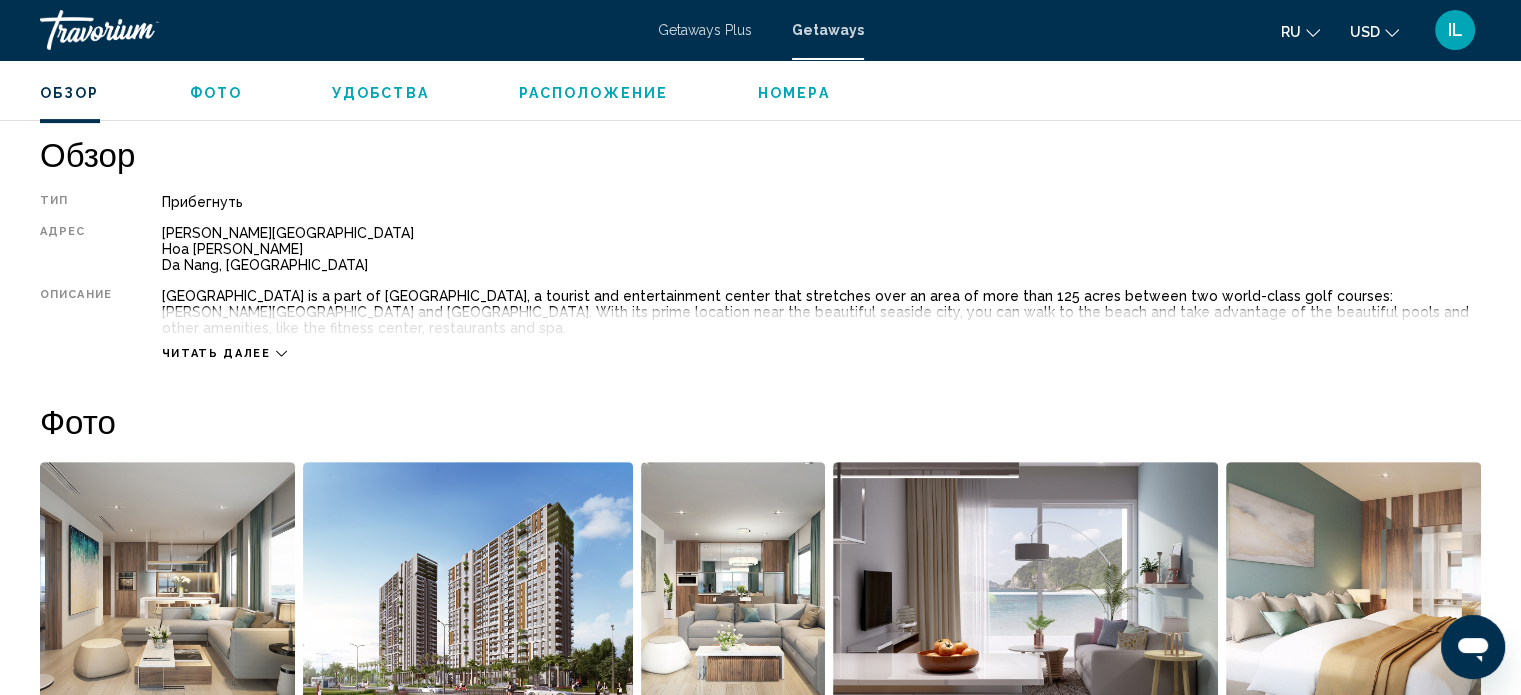 click on "Читать далее" at bounding box center (224, 353) 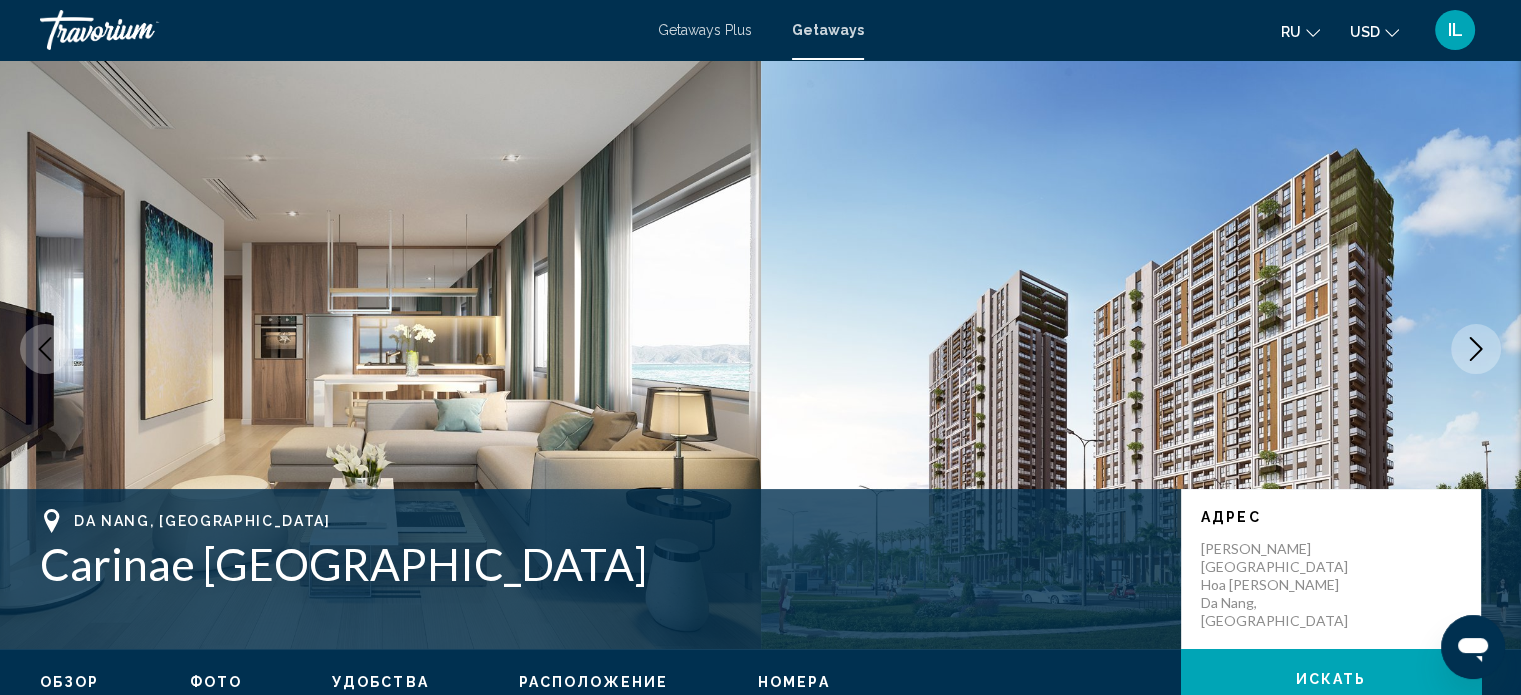 scroll, scrollTop: 0, scrollLeft: 0, axis: both 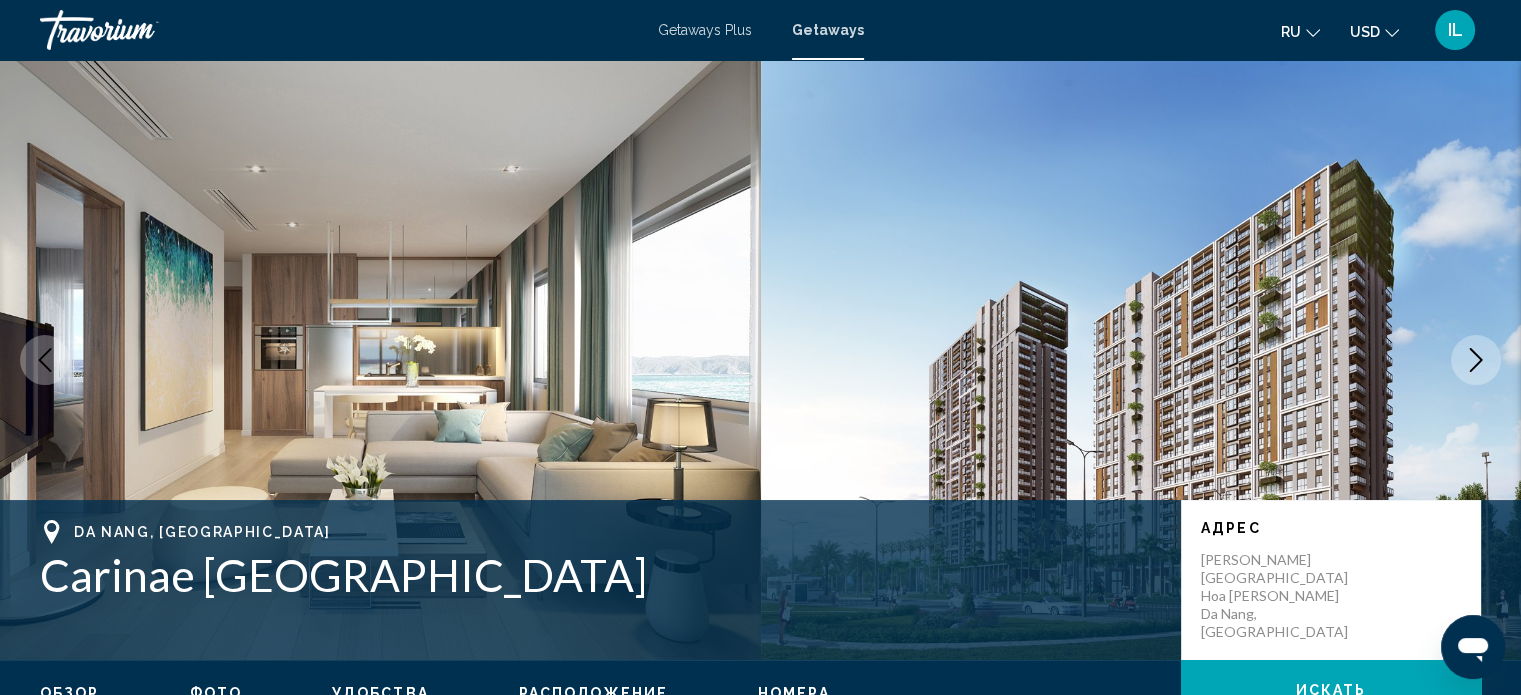 click 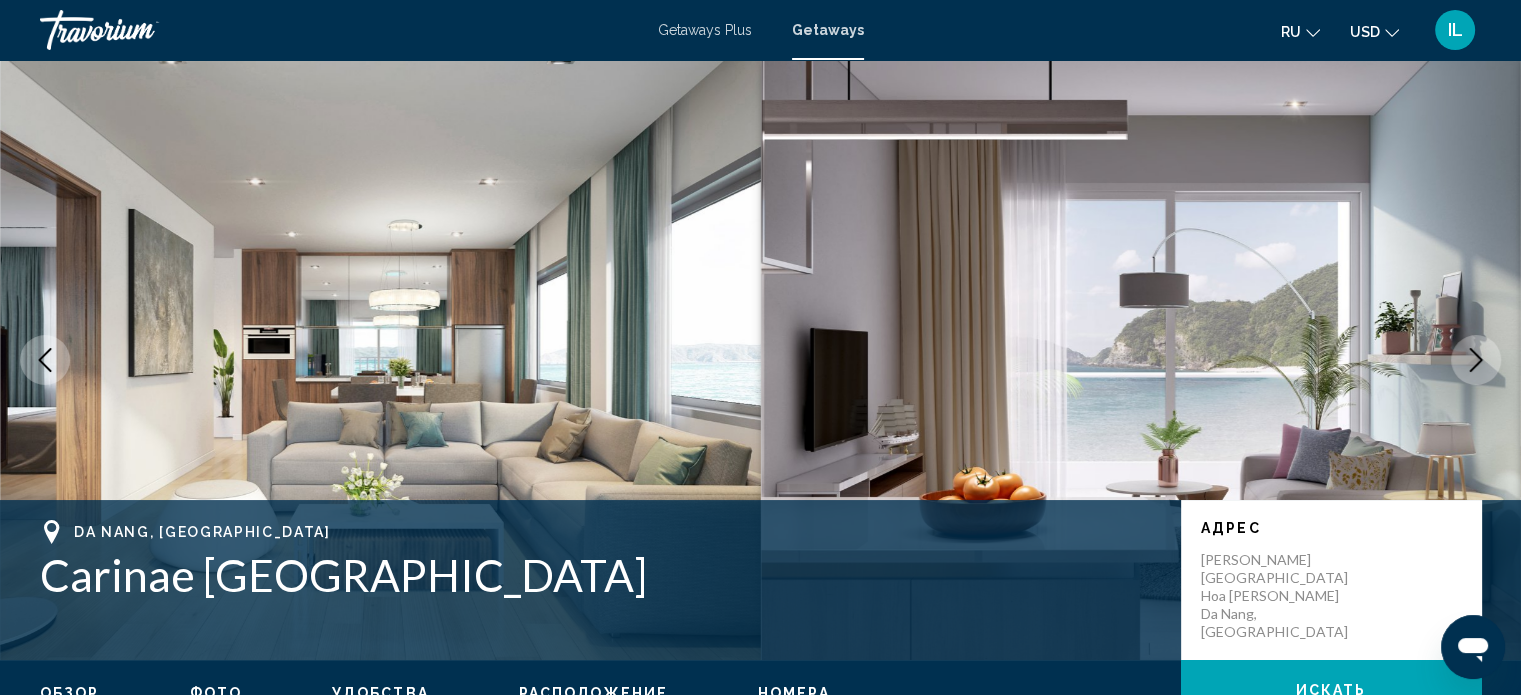 click 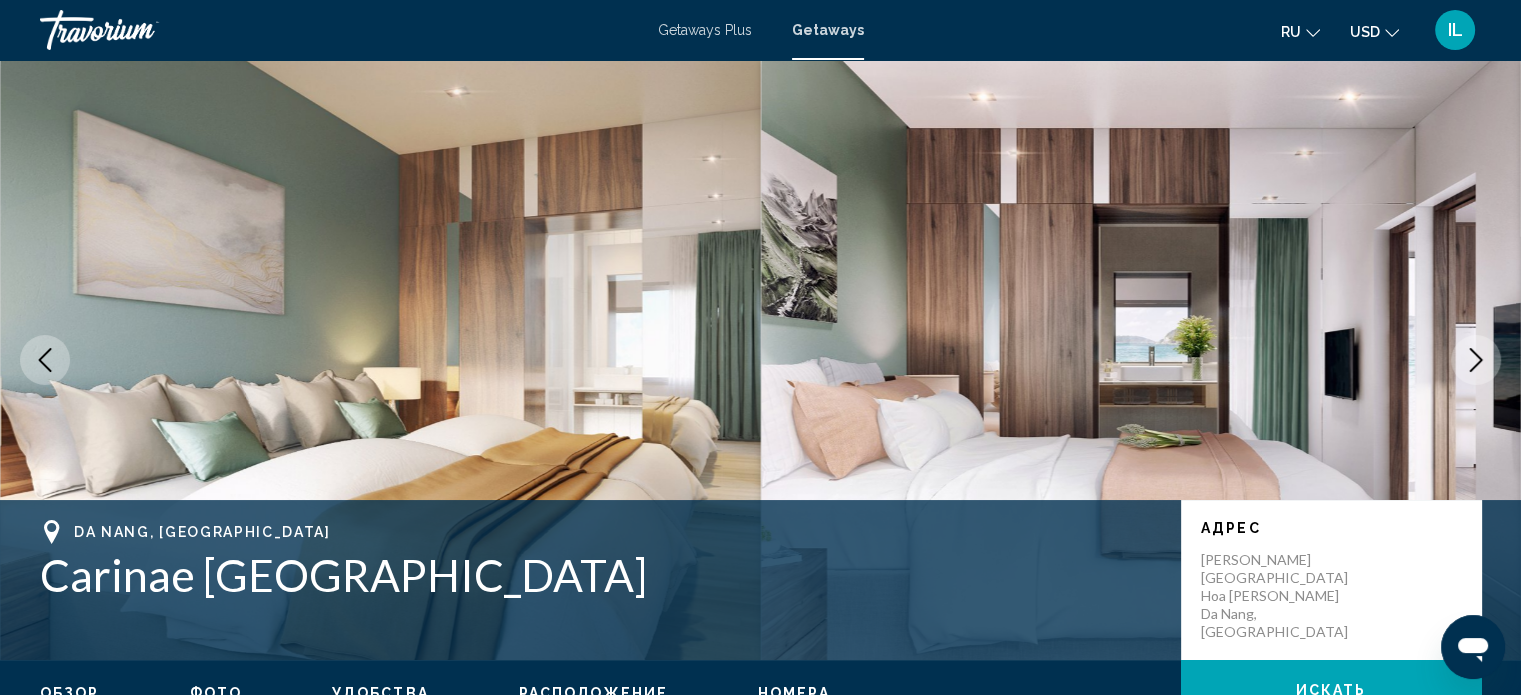 click 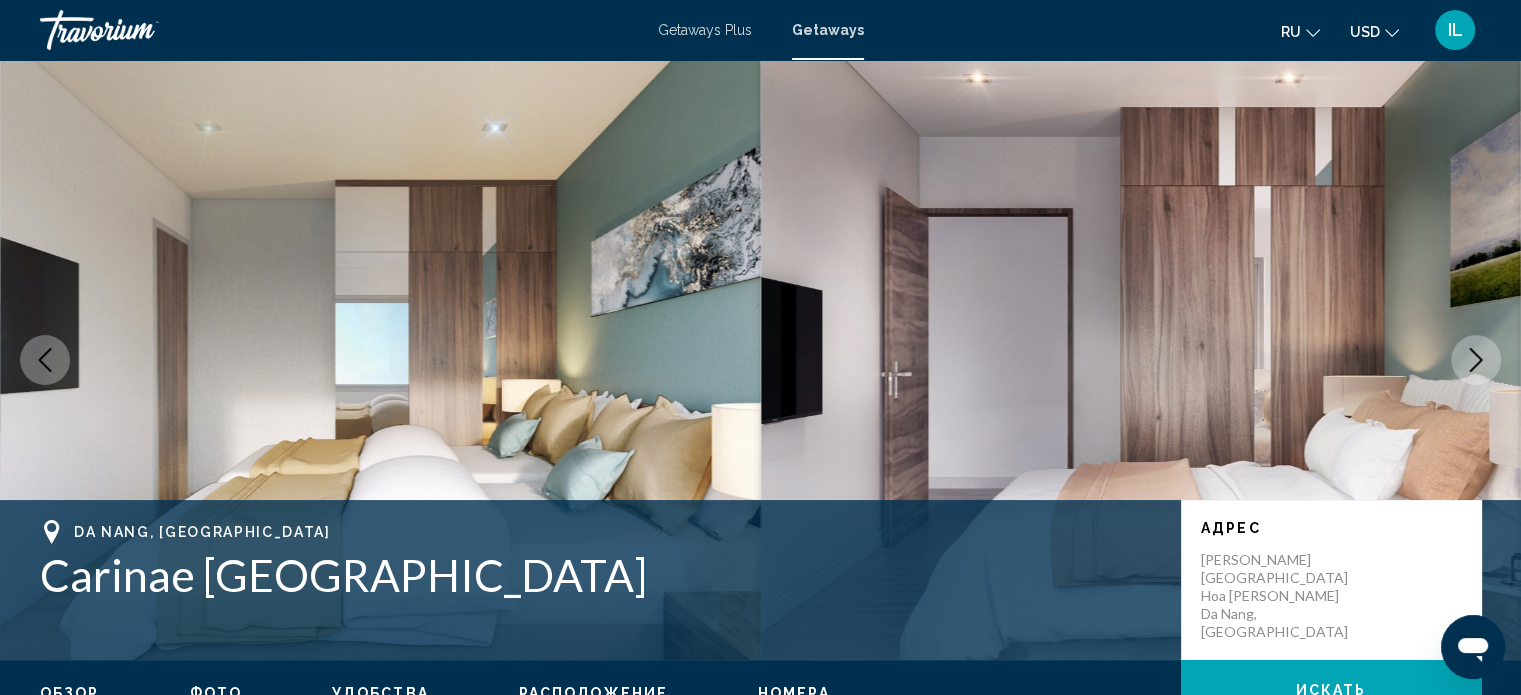 click 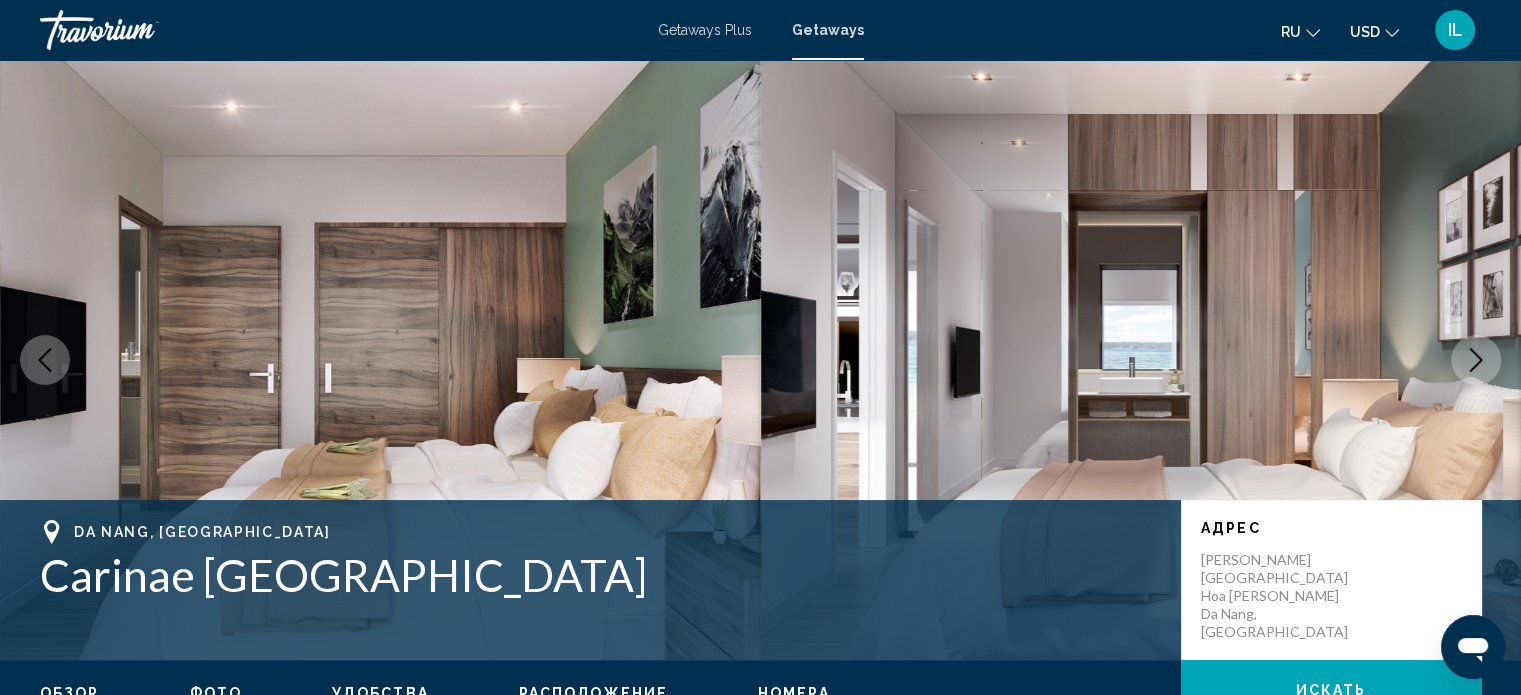 click 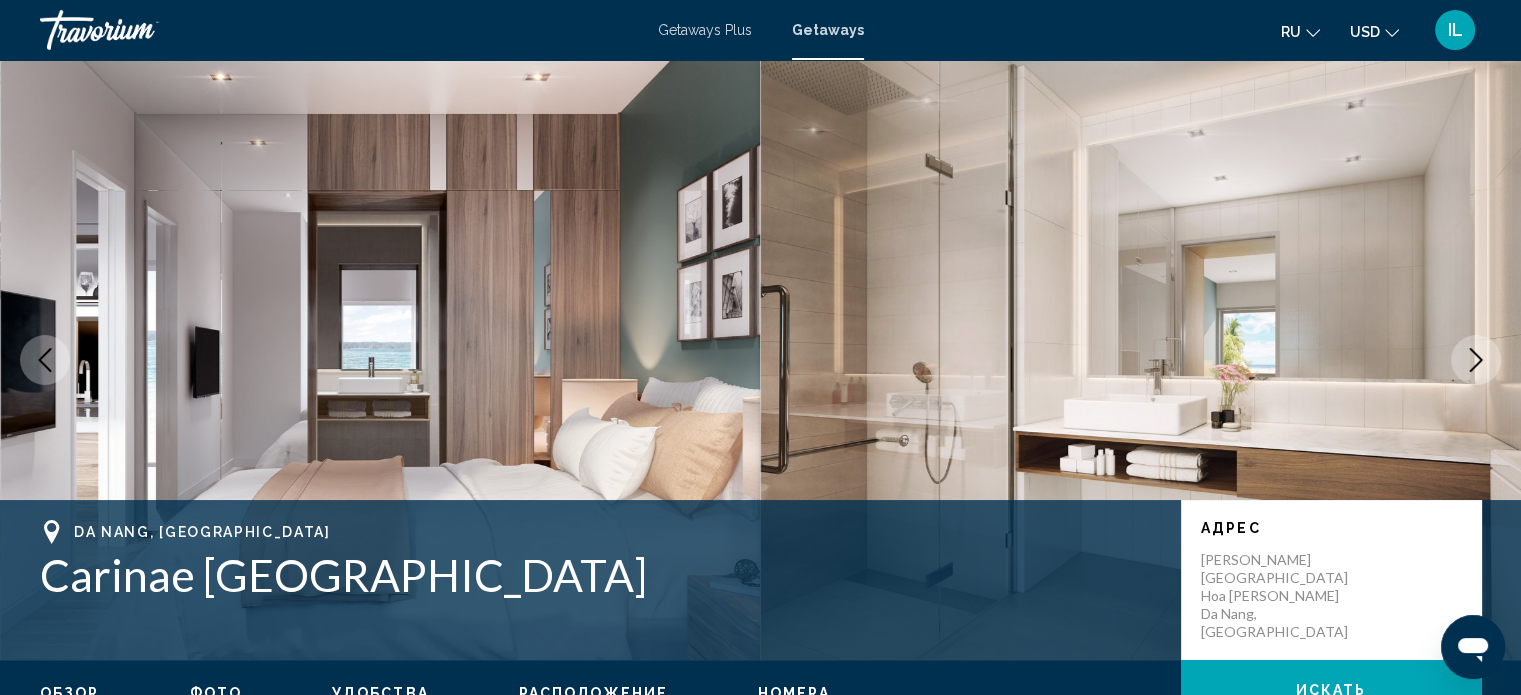 click 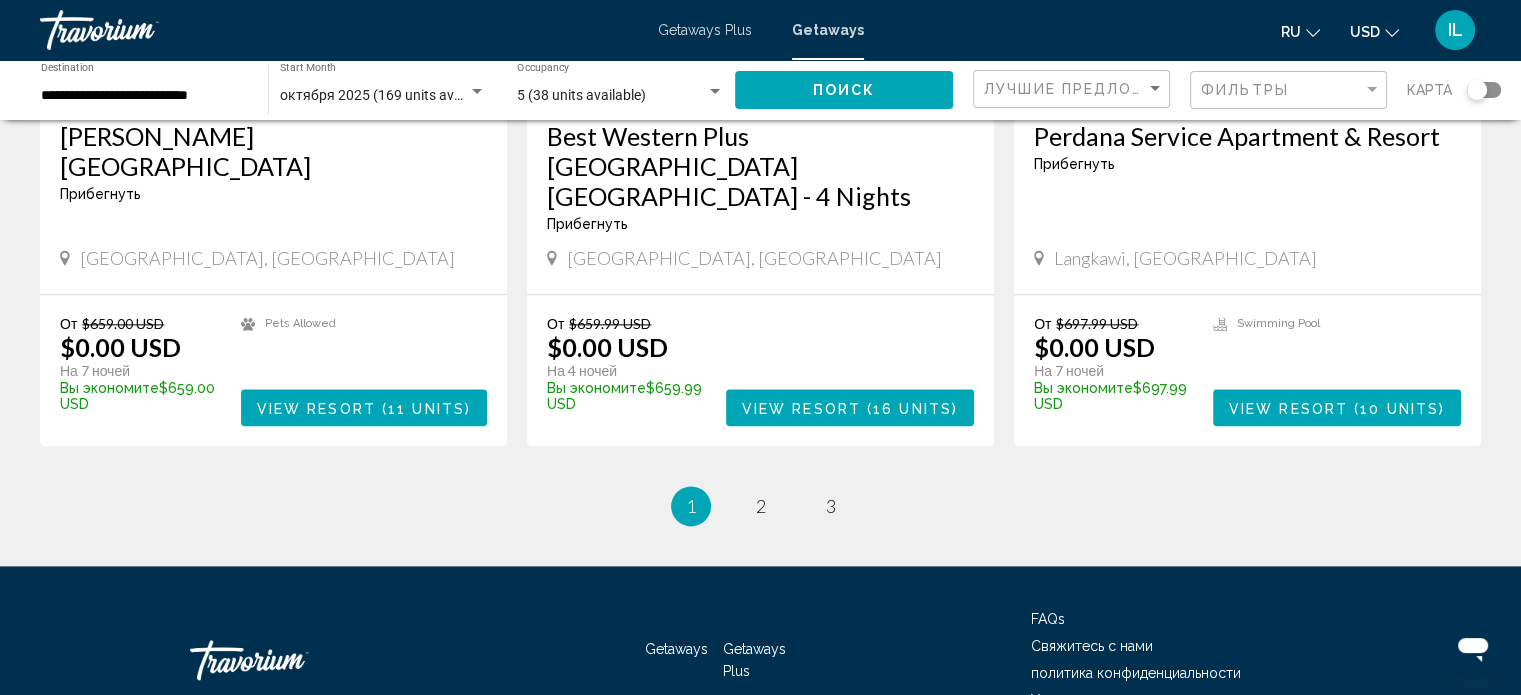 scroll, scrollTop: 2448, scrollLeft: 0, axis: vertical 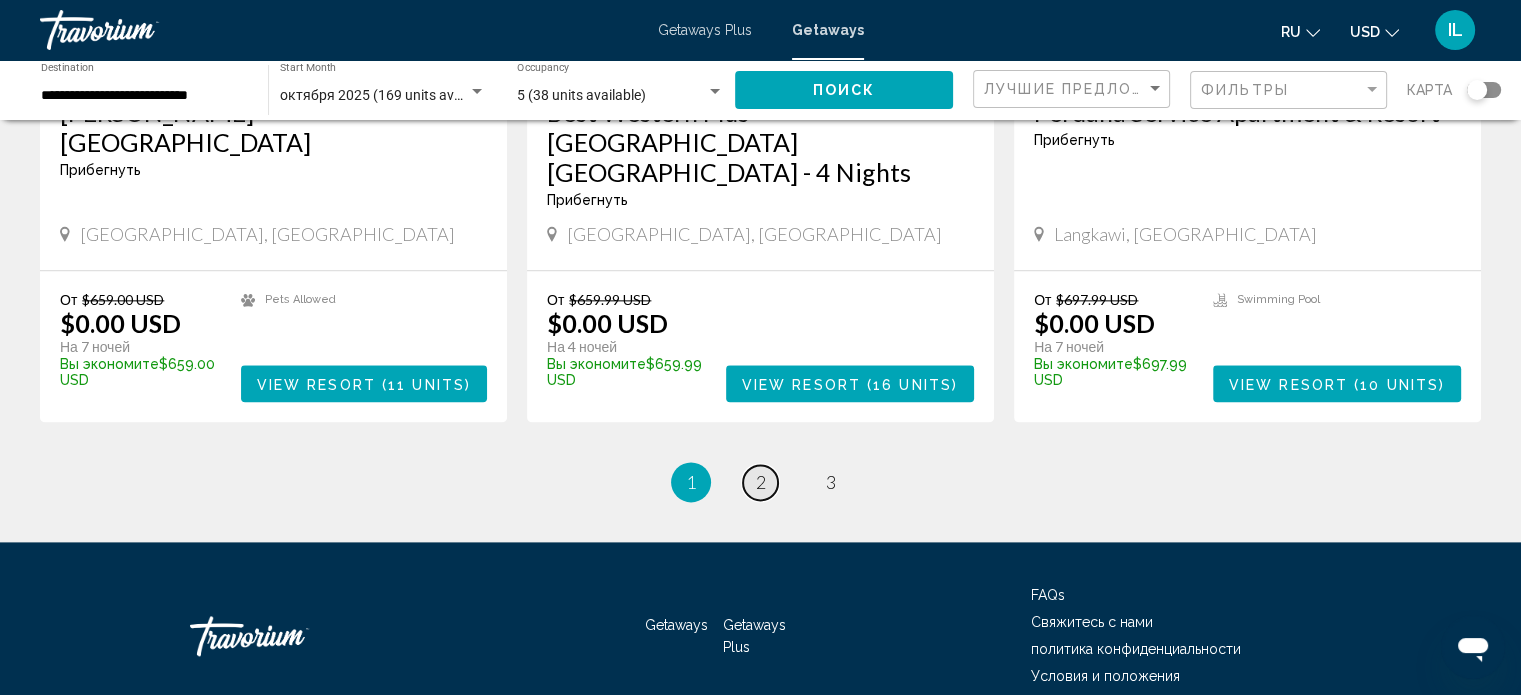 click on "2" at bounding box center (761, 482) 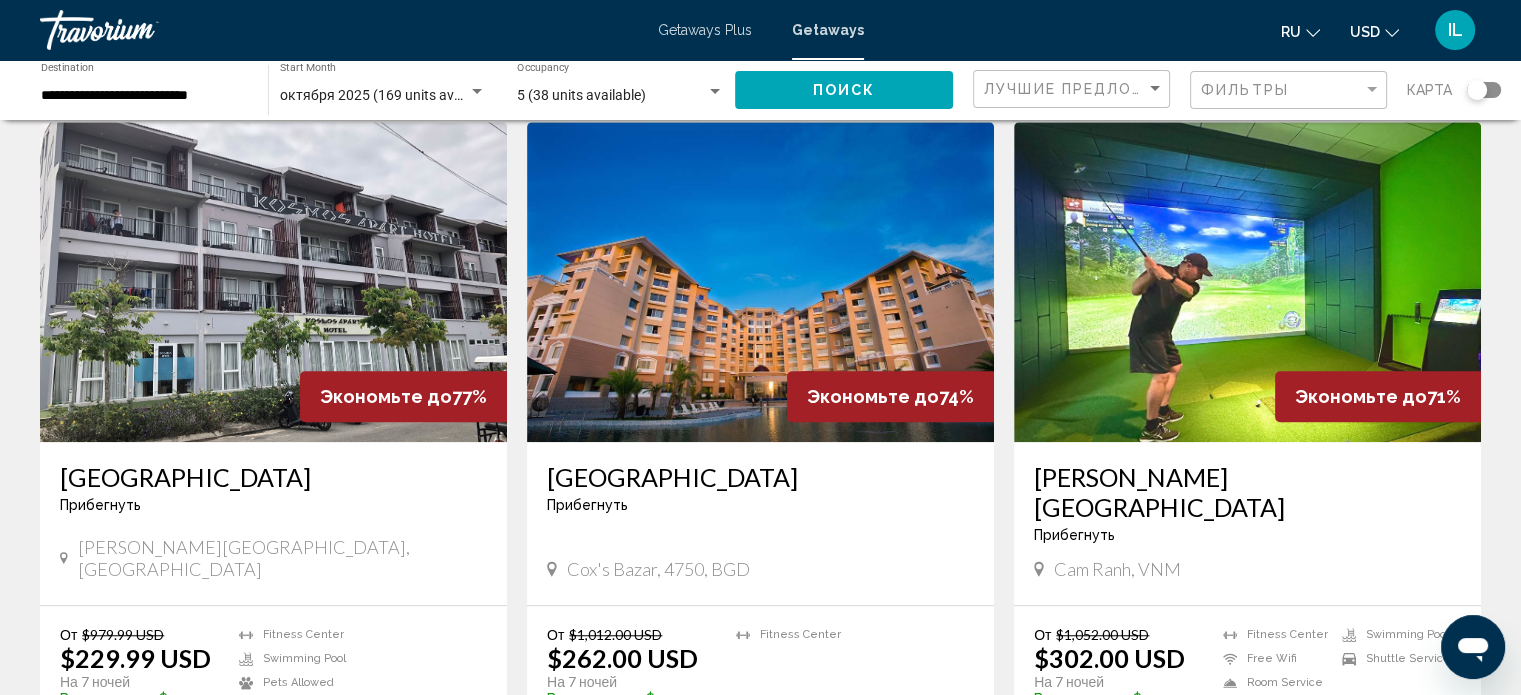 scroll, scrollTop: 1428, scrollLeft: 0, axis: vertical 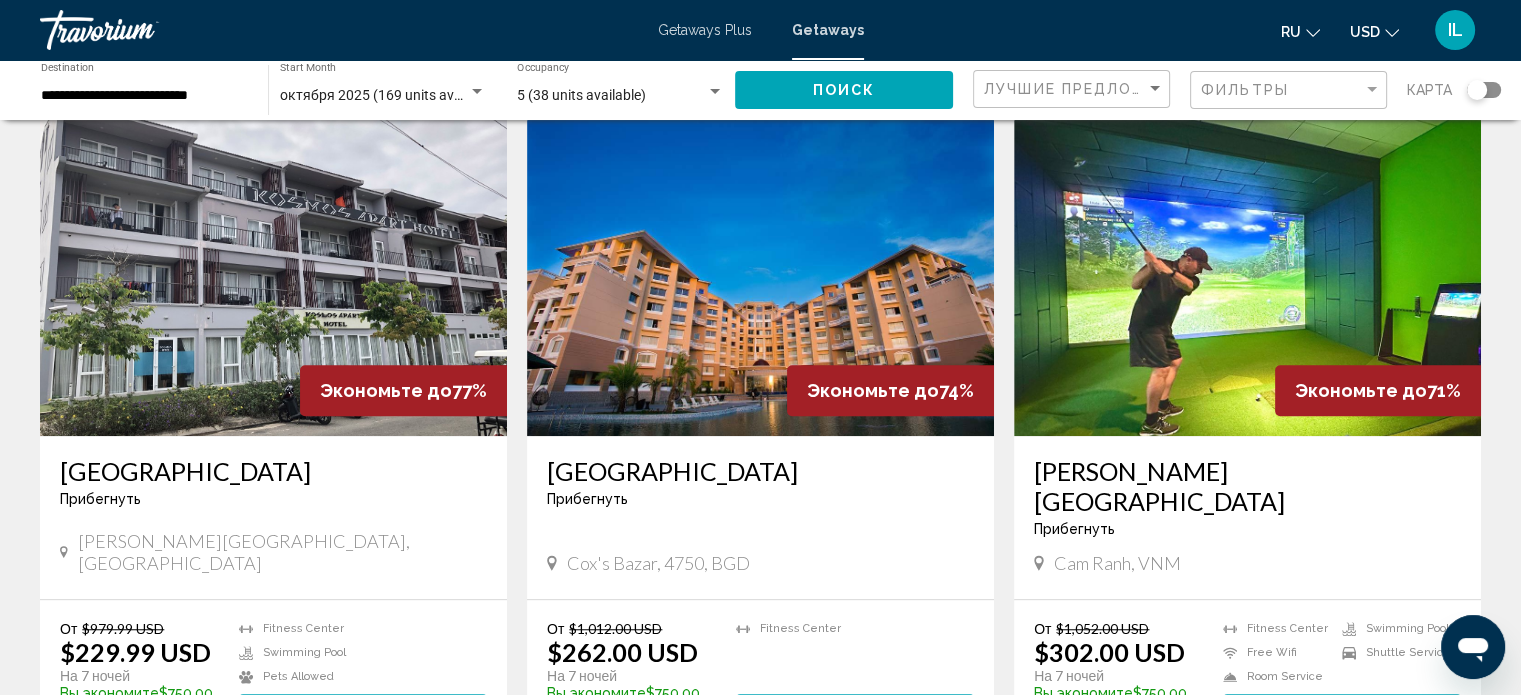 click at bounding box center (1247, 276) 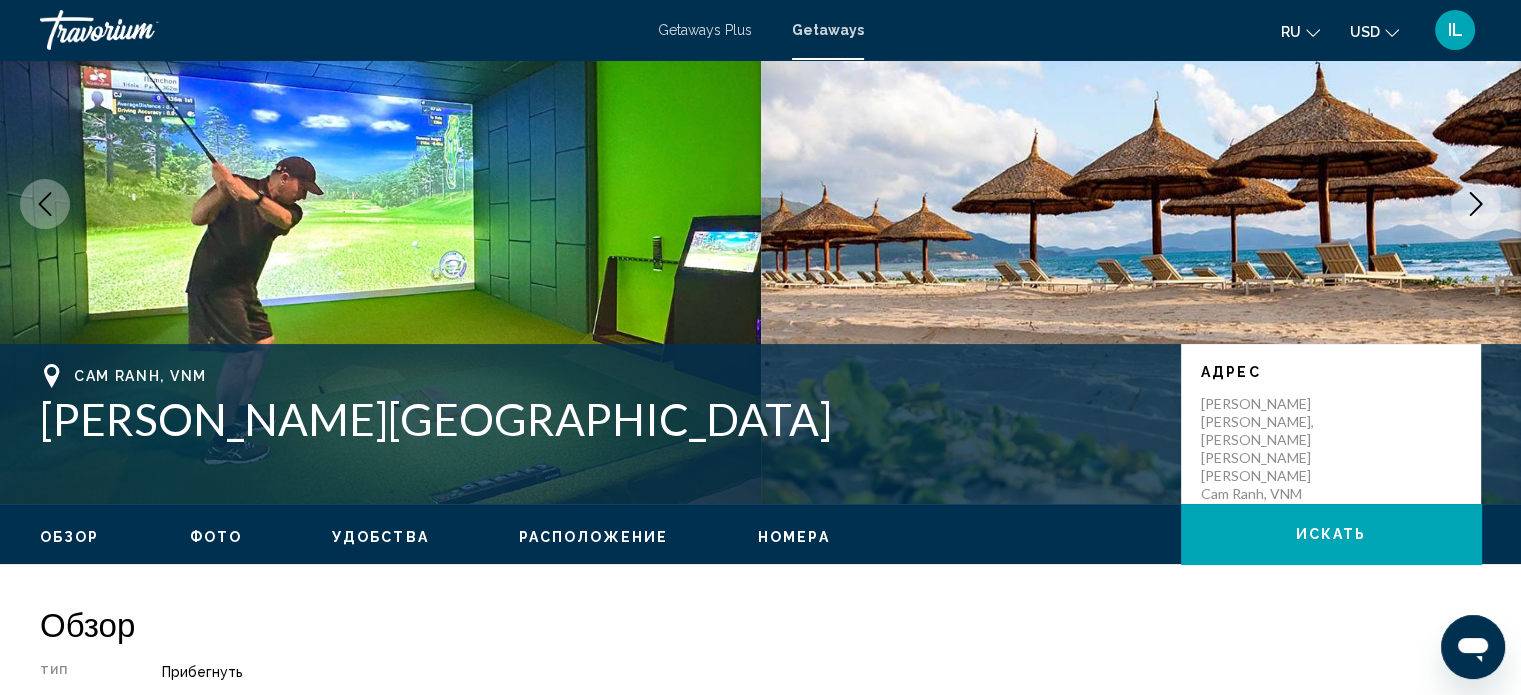 scroll, scrollTop: 0, scrollLeft: 0, axis: both 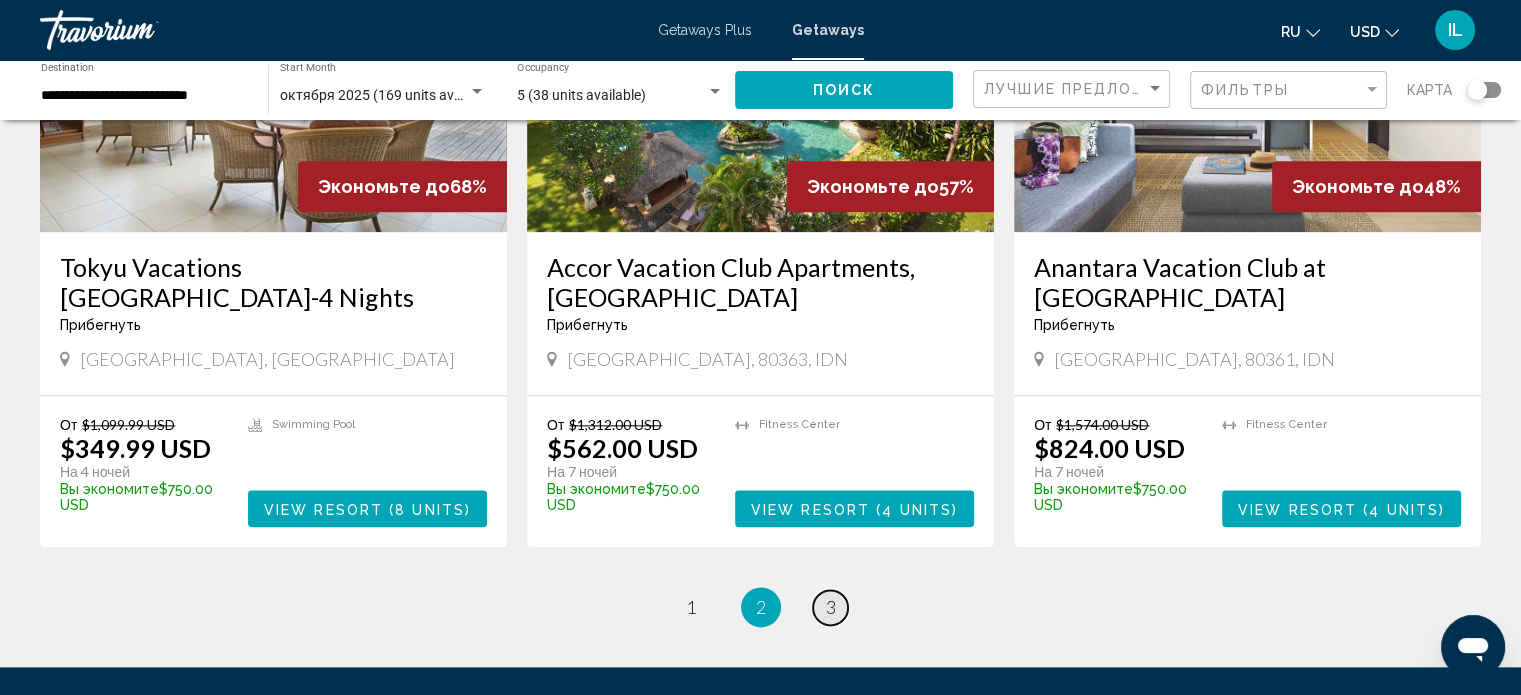 click on "3" at bounding box center (831, 607) 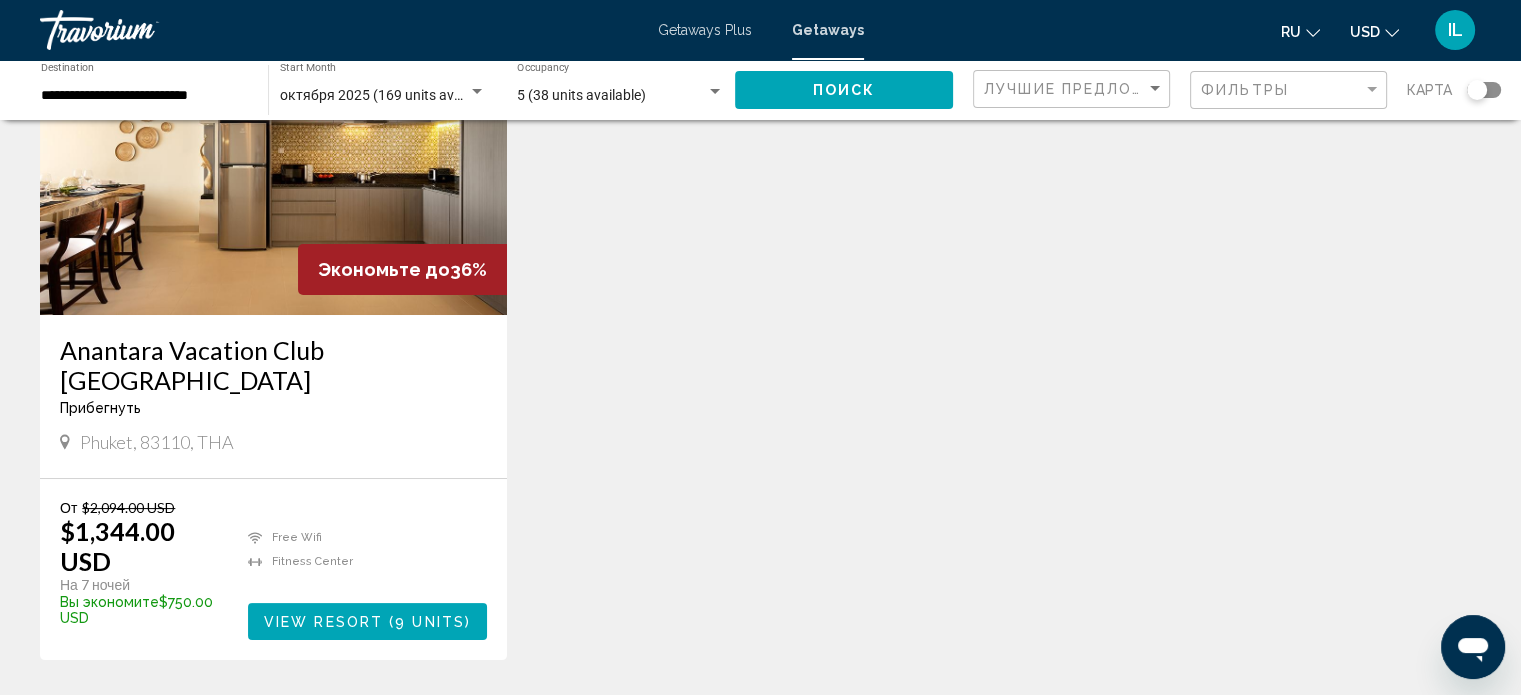 scroll, scrollTop: 216, scrollLeft: 0, axis: vertical 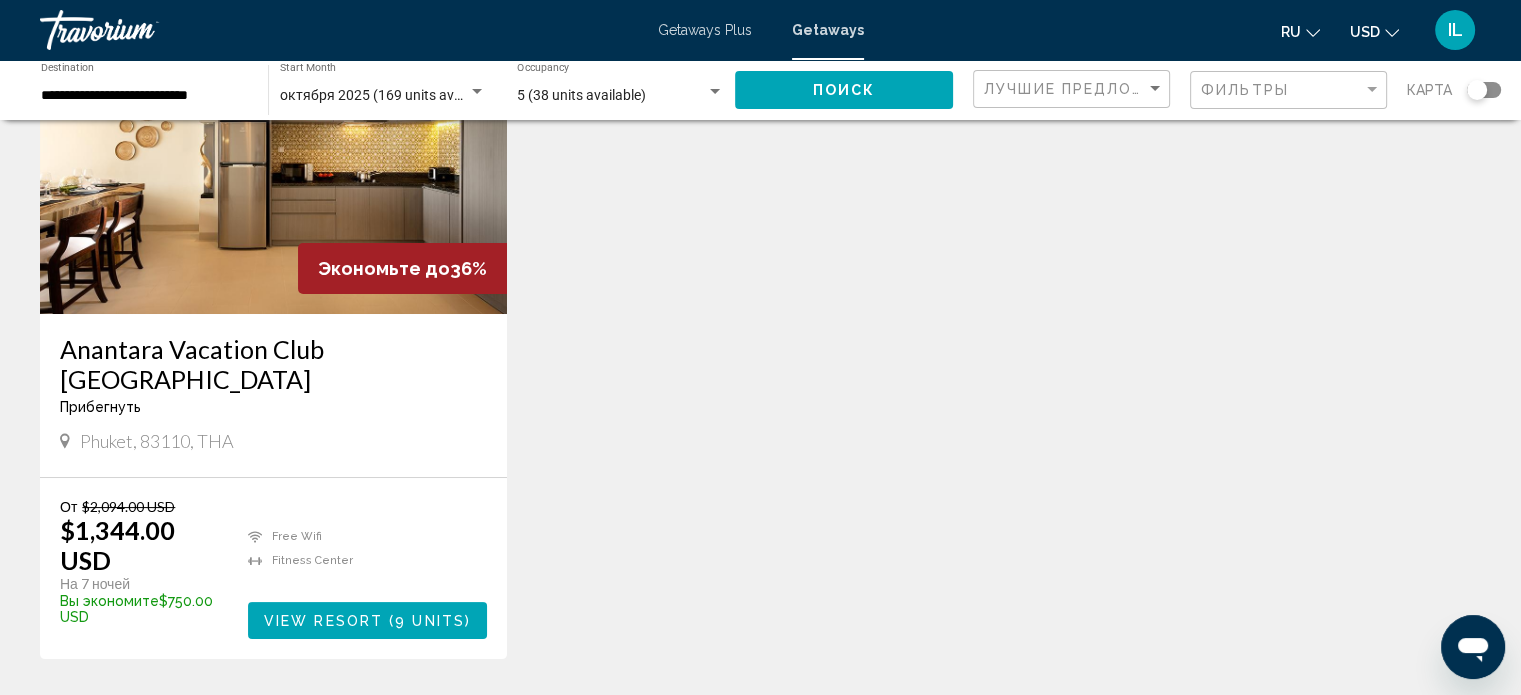 click at bounding box center (273, 154) 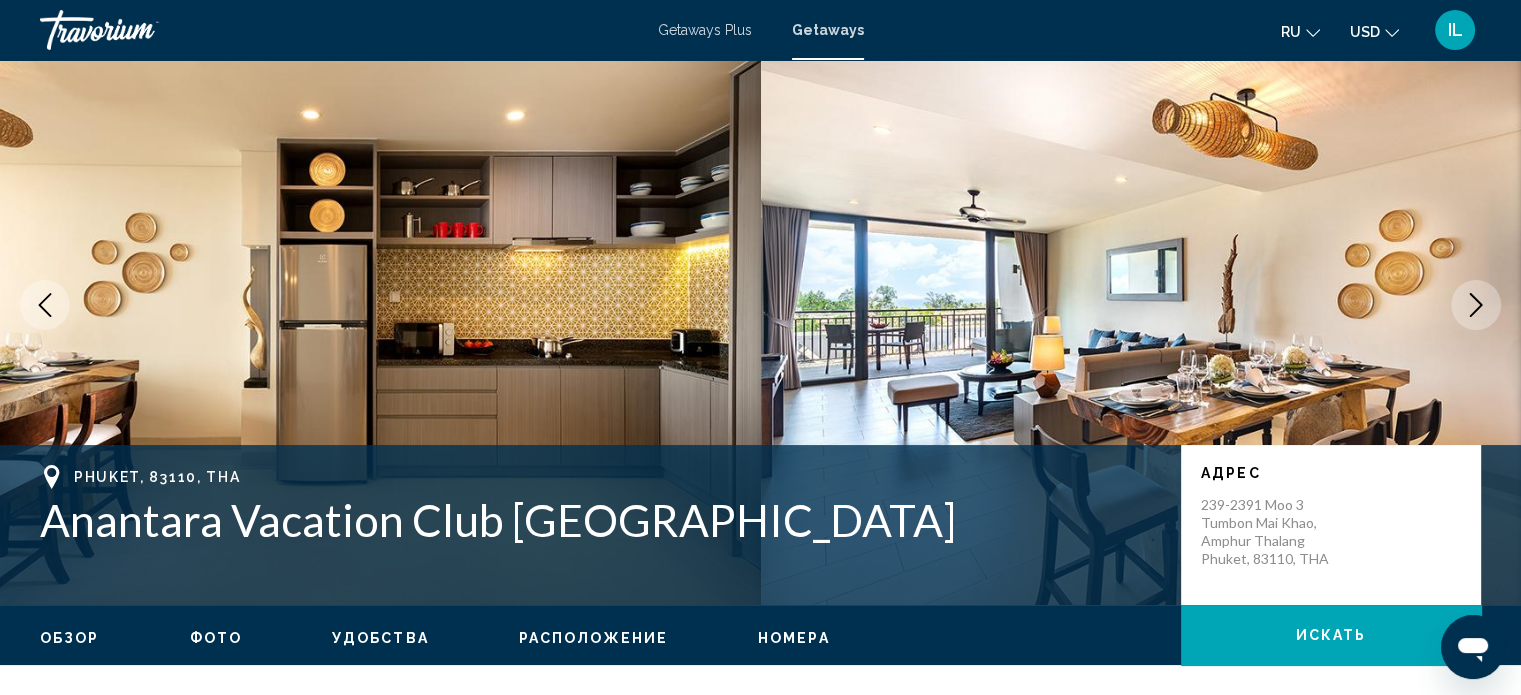 scroll, scrollTop: 0, scrollLeft: 0, axis: both 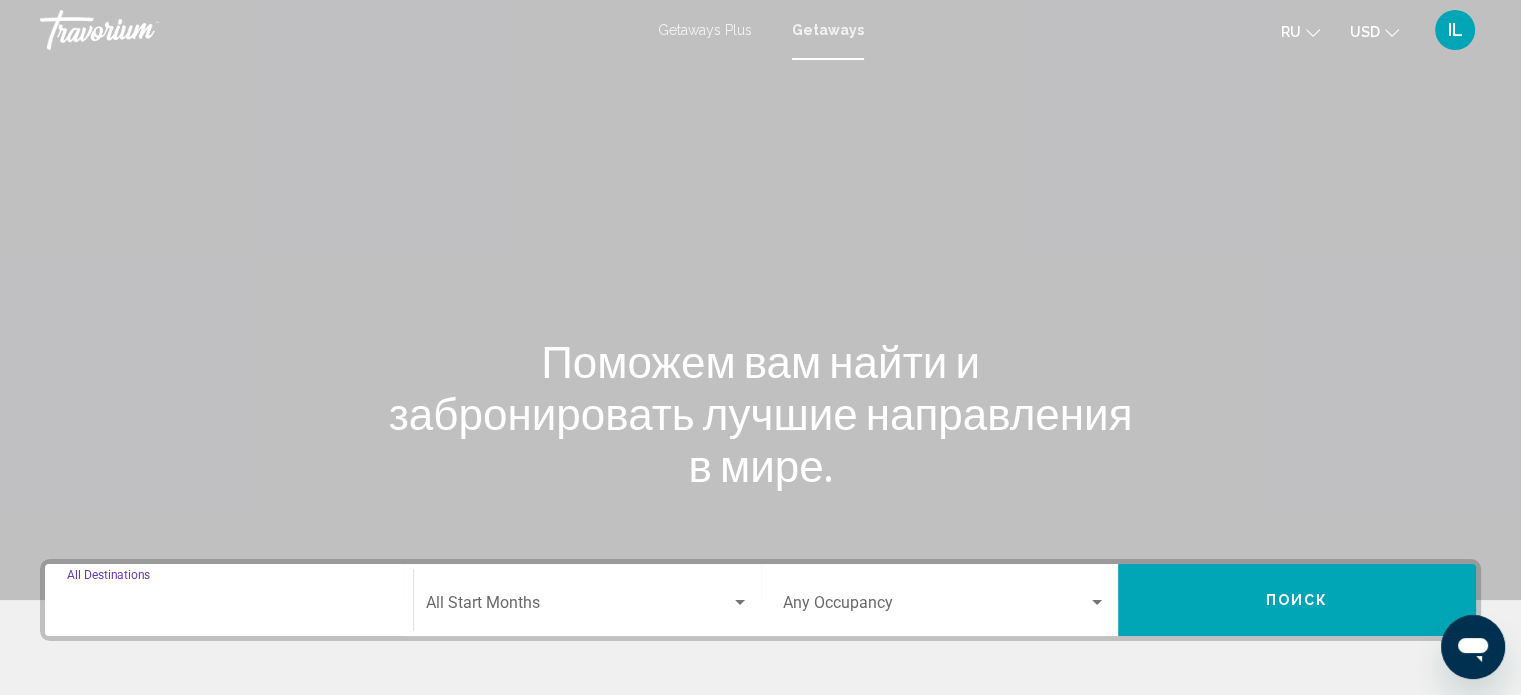 click on "Destination All Destinations" at bounding box center (229, 607) 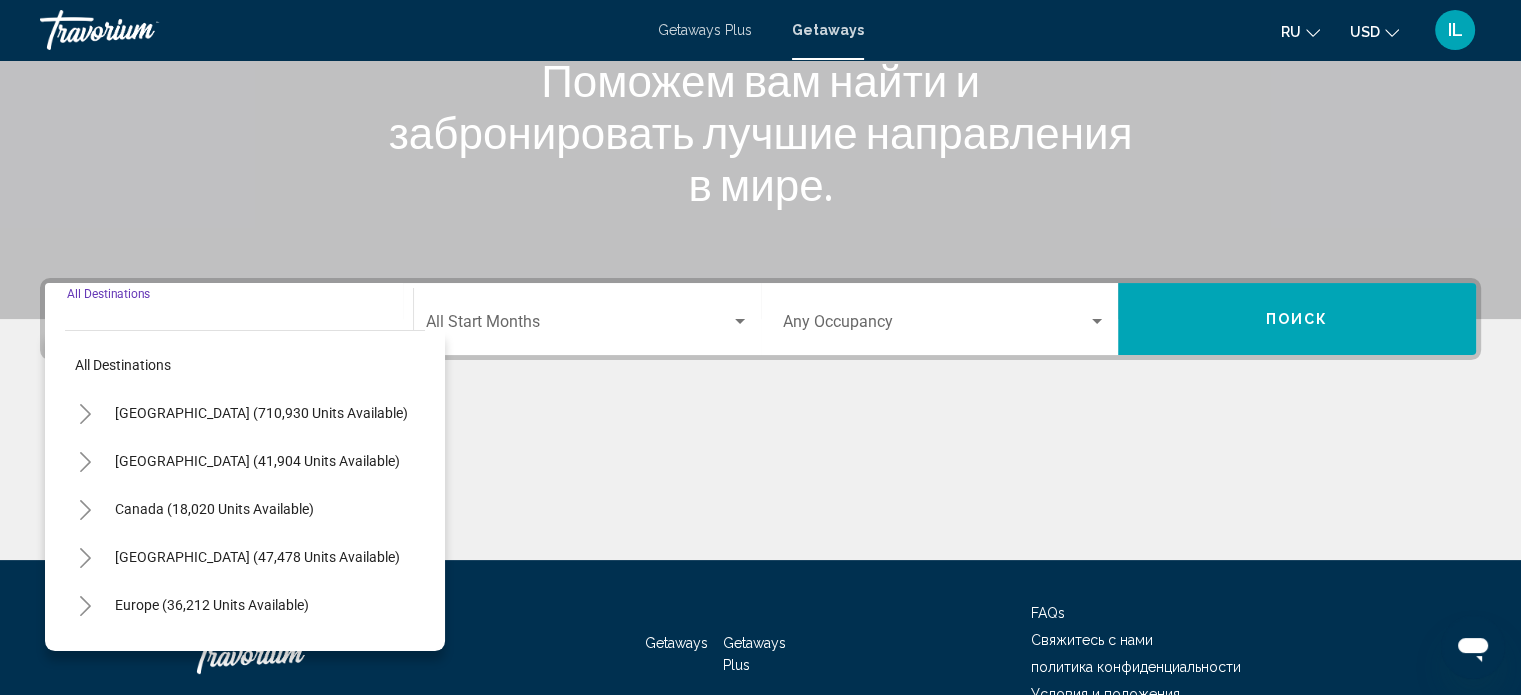 scroll, scrollTop: 390, scrollLeft: 0, axis: vertical 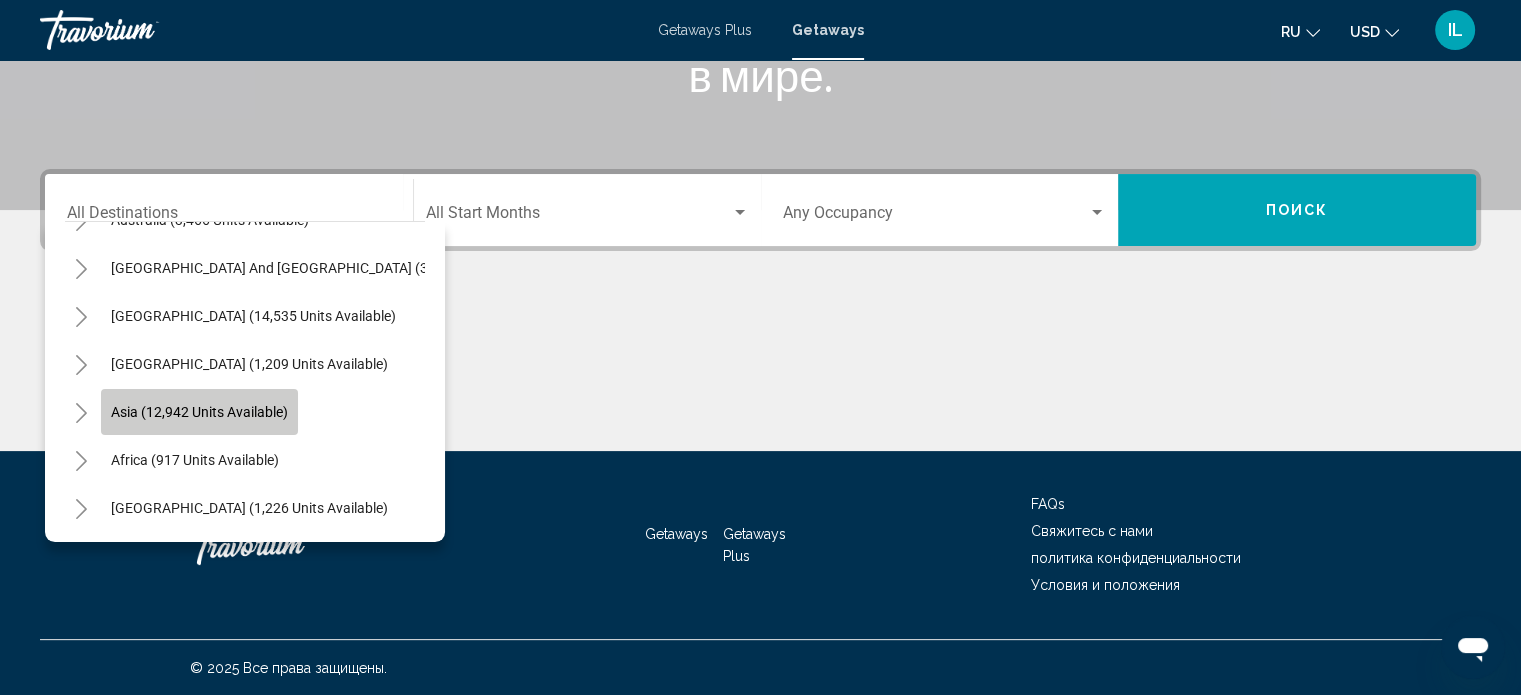 click on "Asia (12,942 units available)" 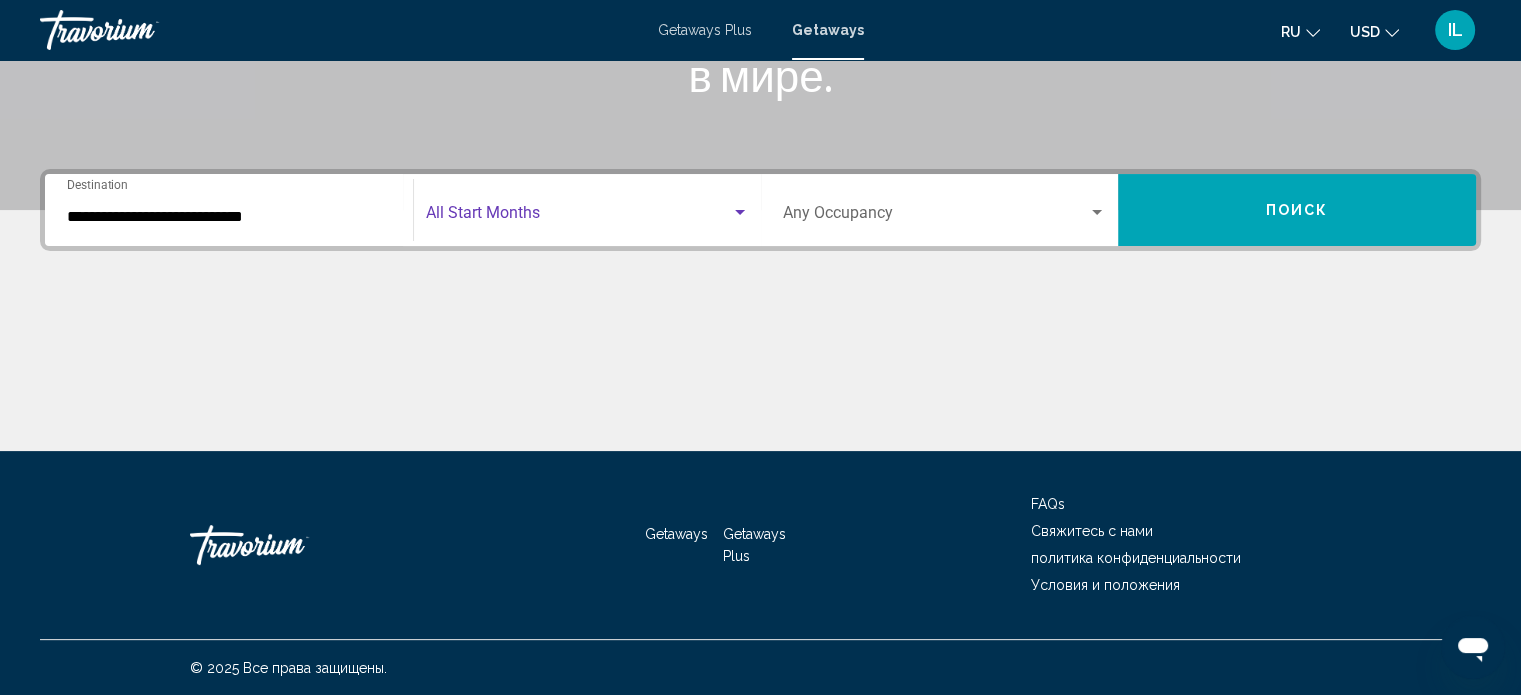 click at bounding box center (740, 212) 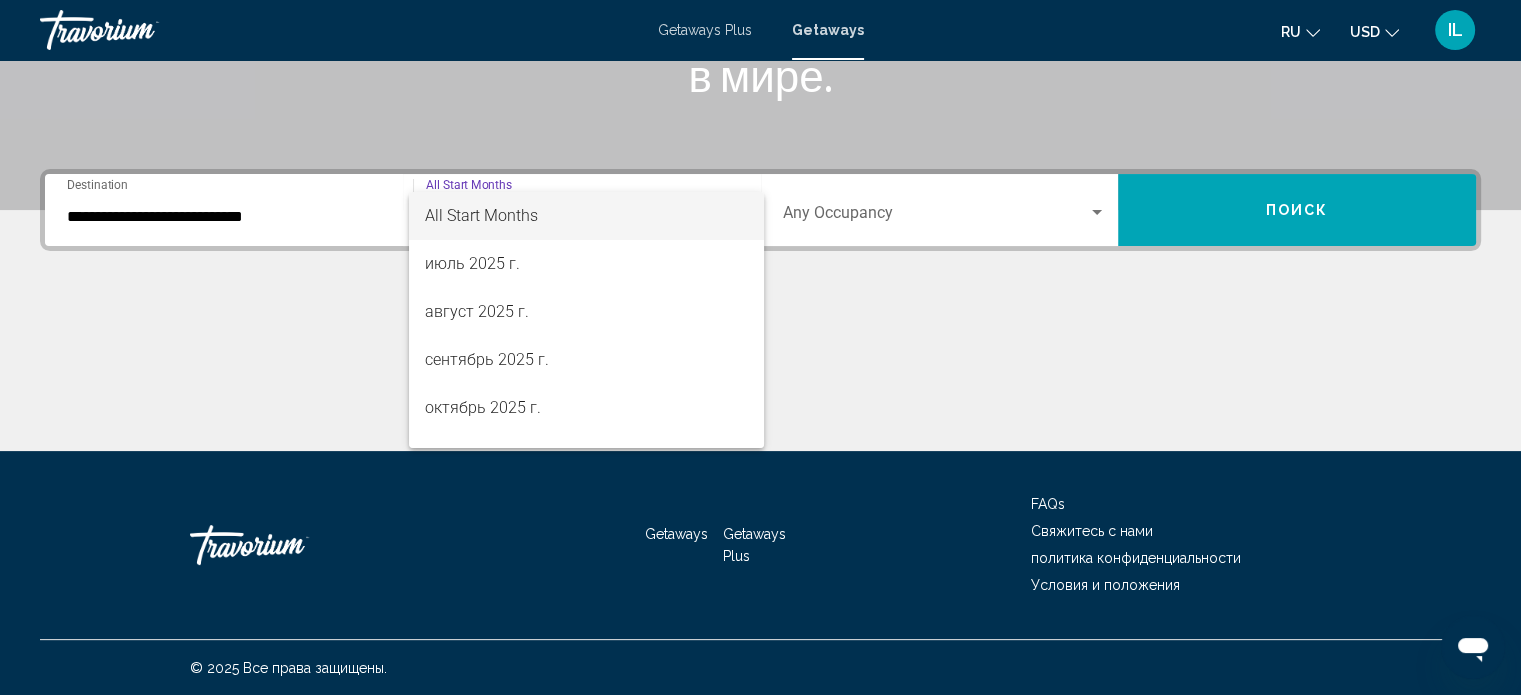 scroll, scrollTop: 40, scrollLeft: 0, axis: vertical 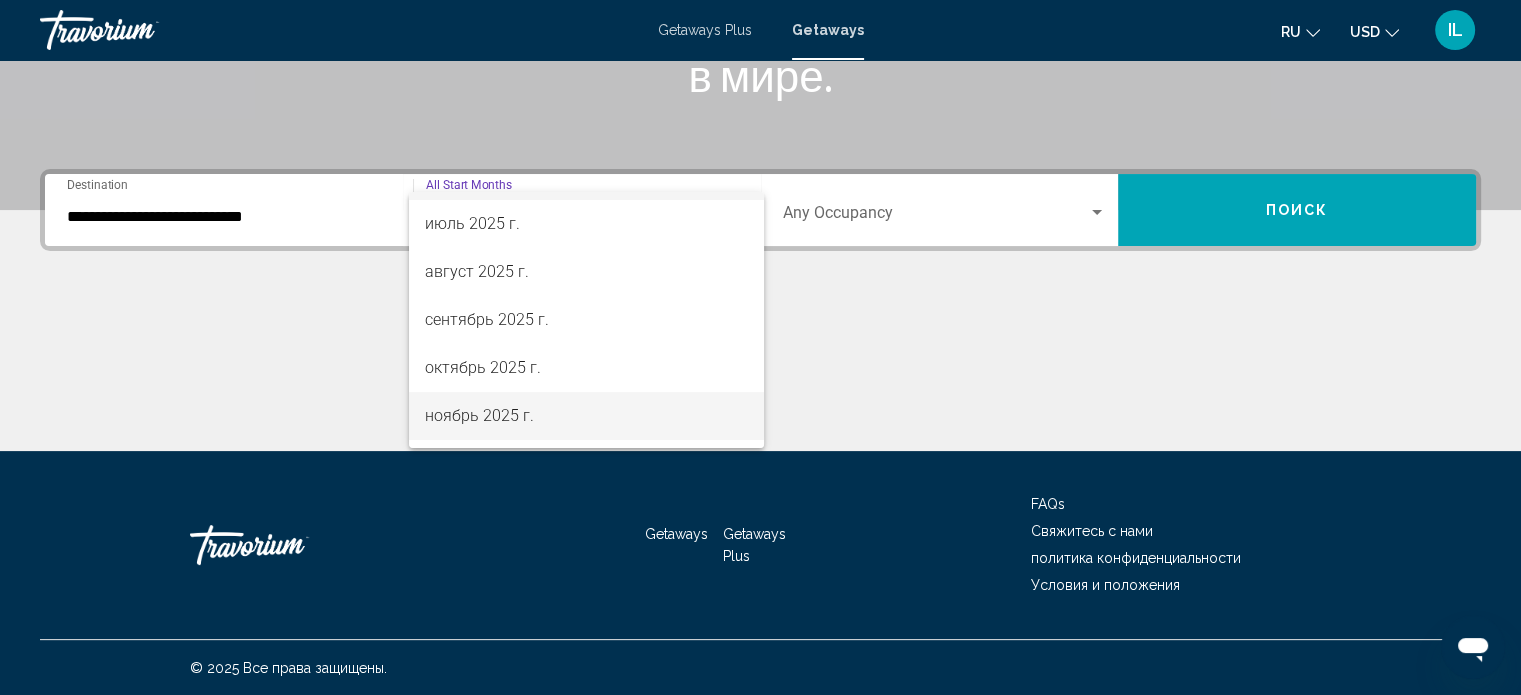 click on "ноябрь 2025 г." at bounding box center (586, 416) 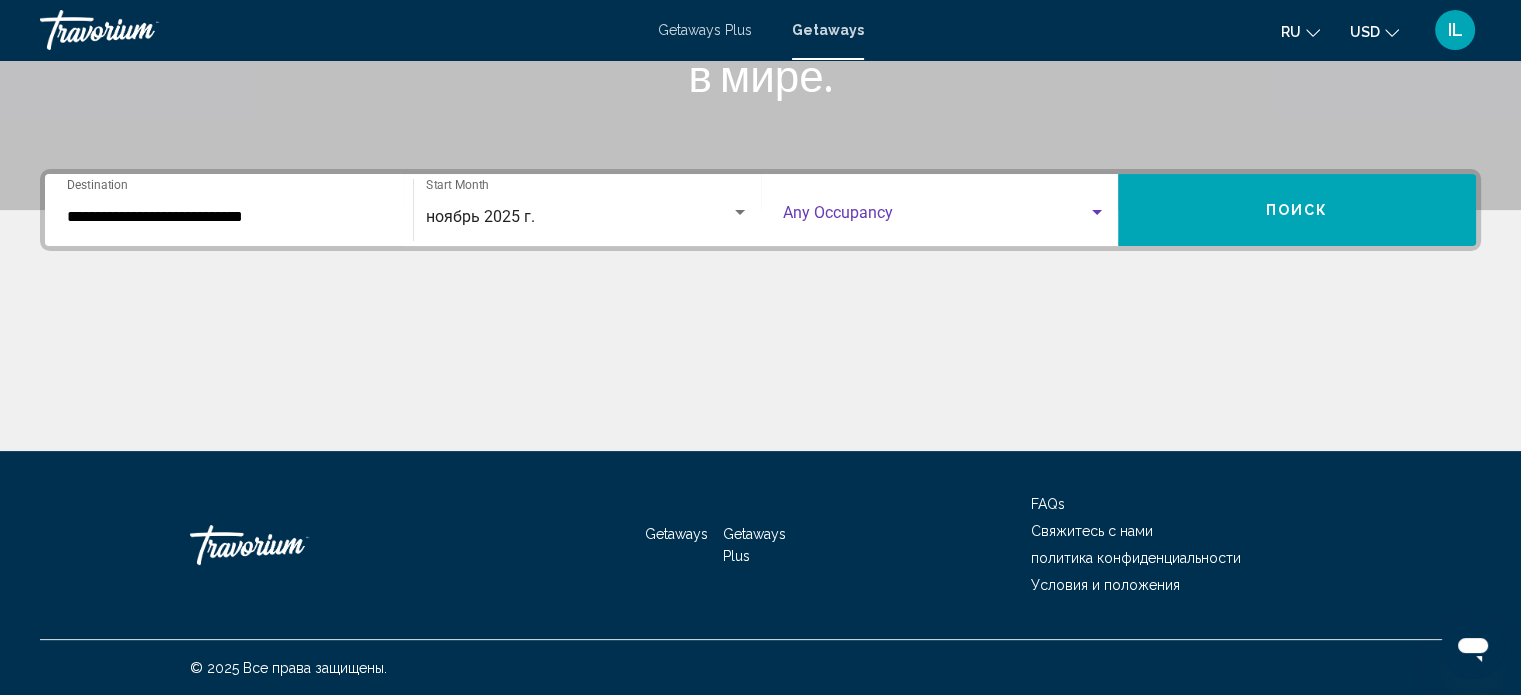 click at bounding box center [1097, 212] 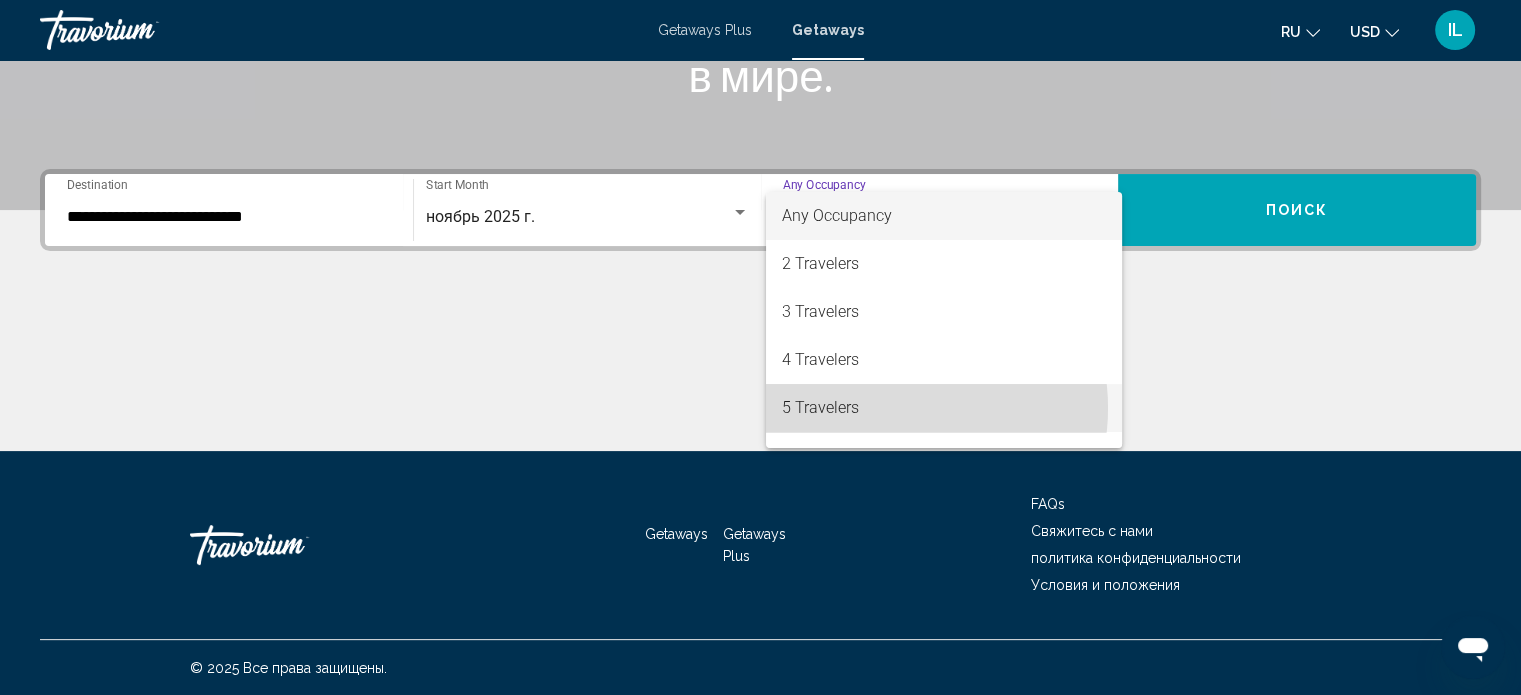 click on "5 Travelers" at bounding box center [944, 408] 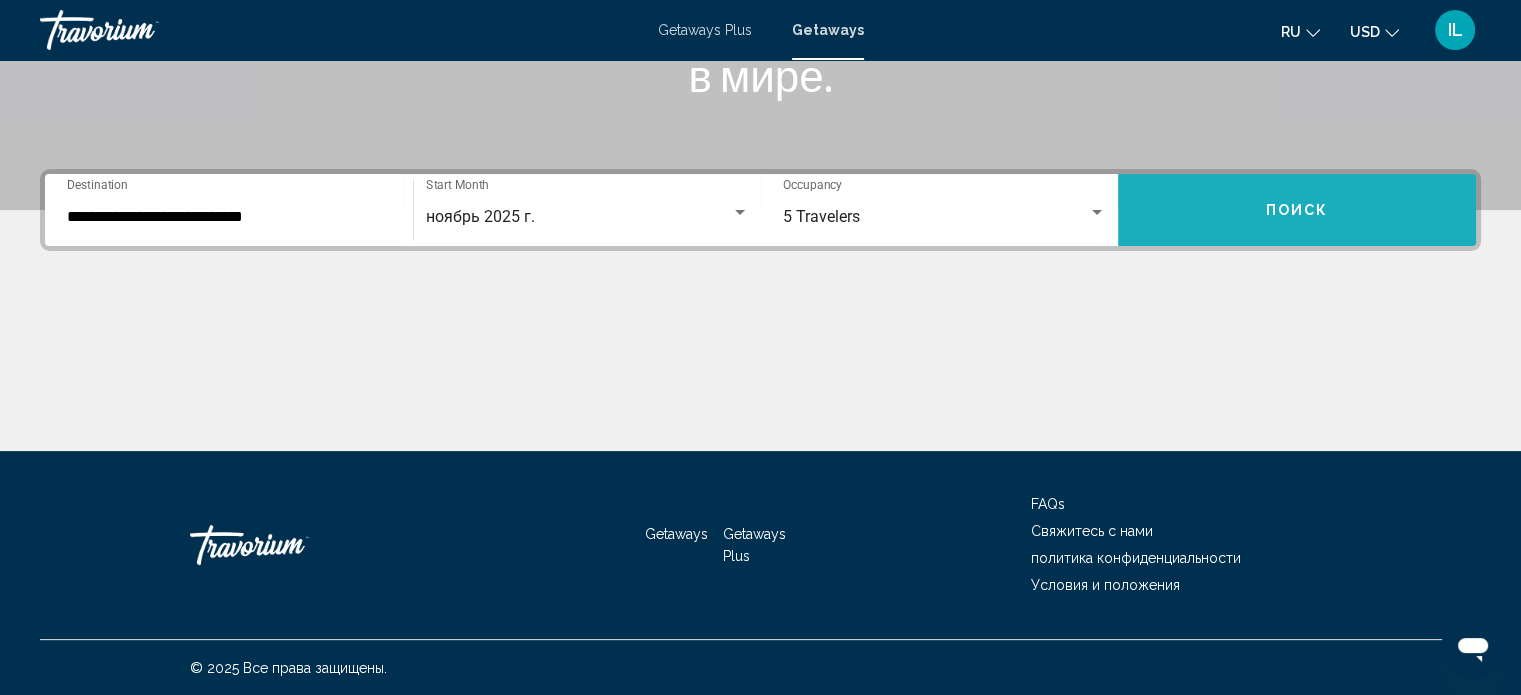 click on "Поиск" at bounding box center (1297, 211) 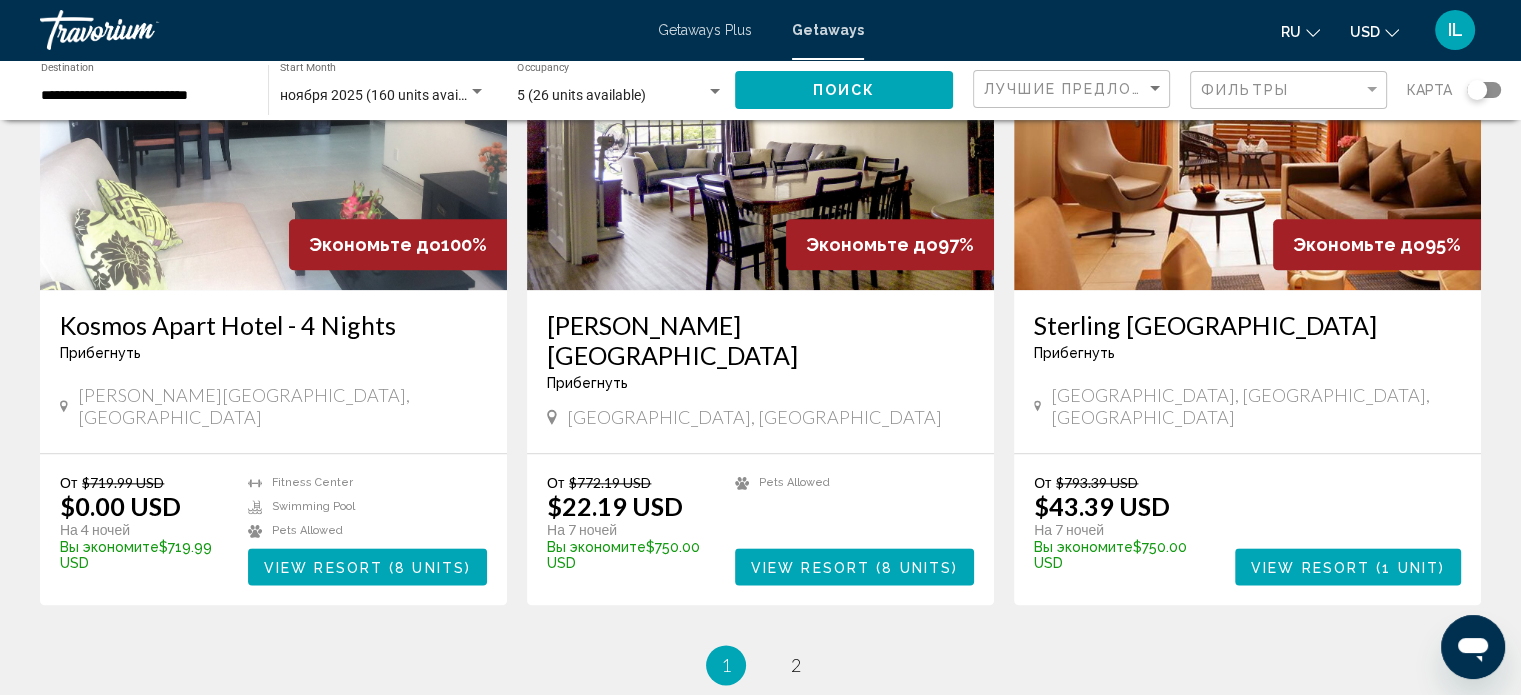 scroll, scrollTop: 2411, scrollLeft: 0, axis: vertical 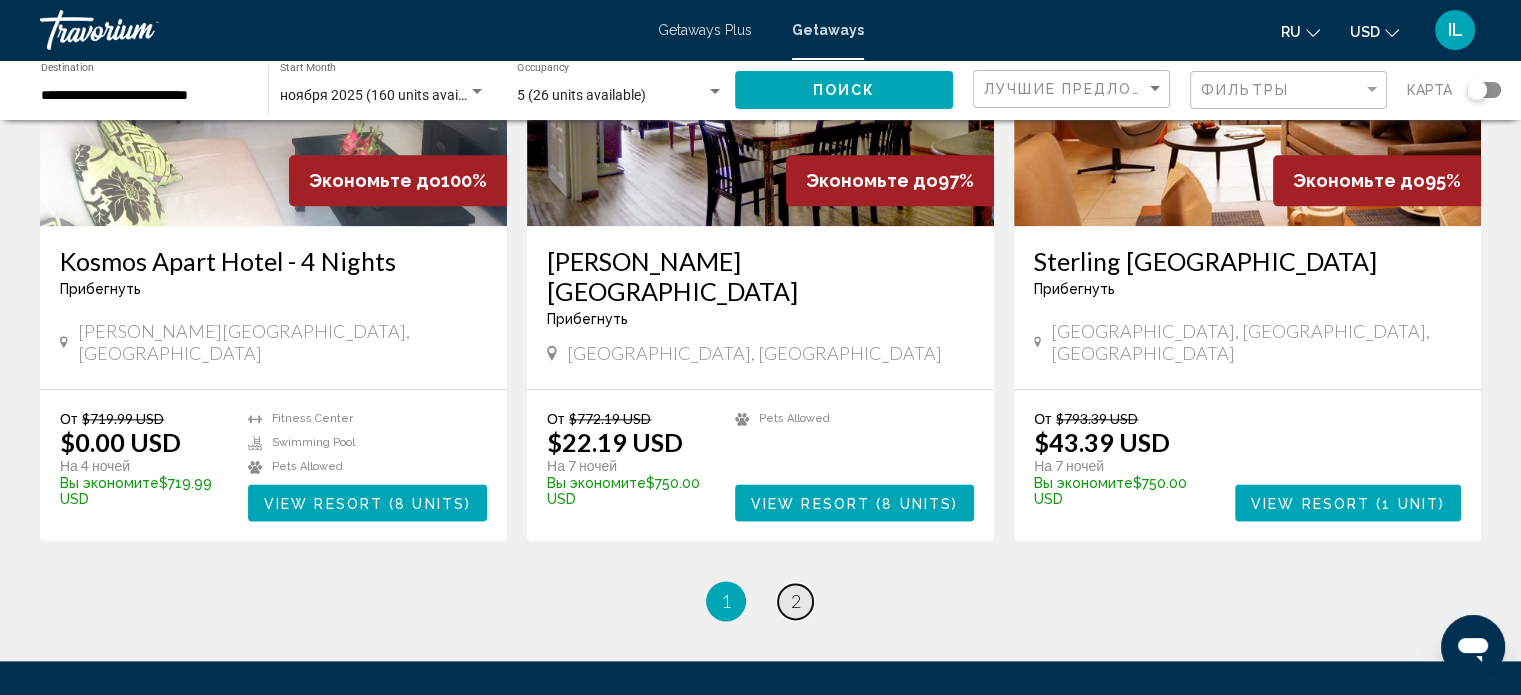 click on "2" at bounding box center [796, 601] 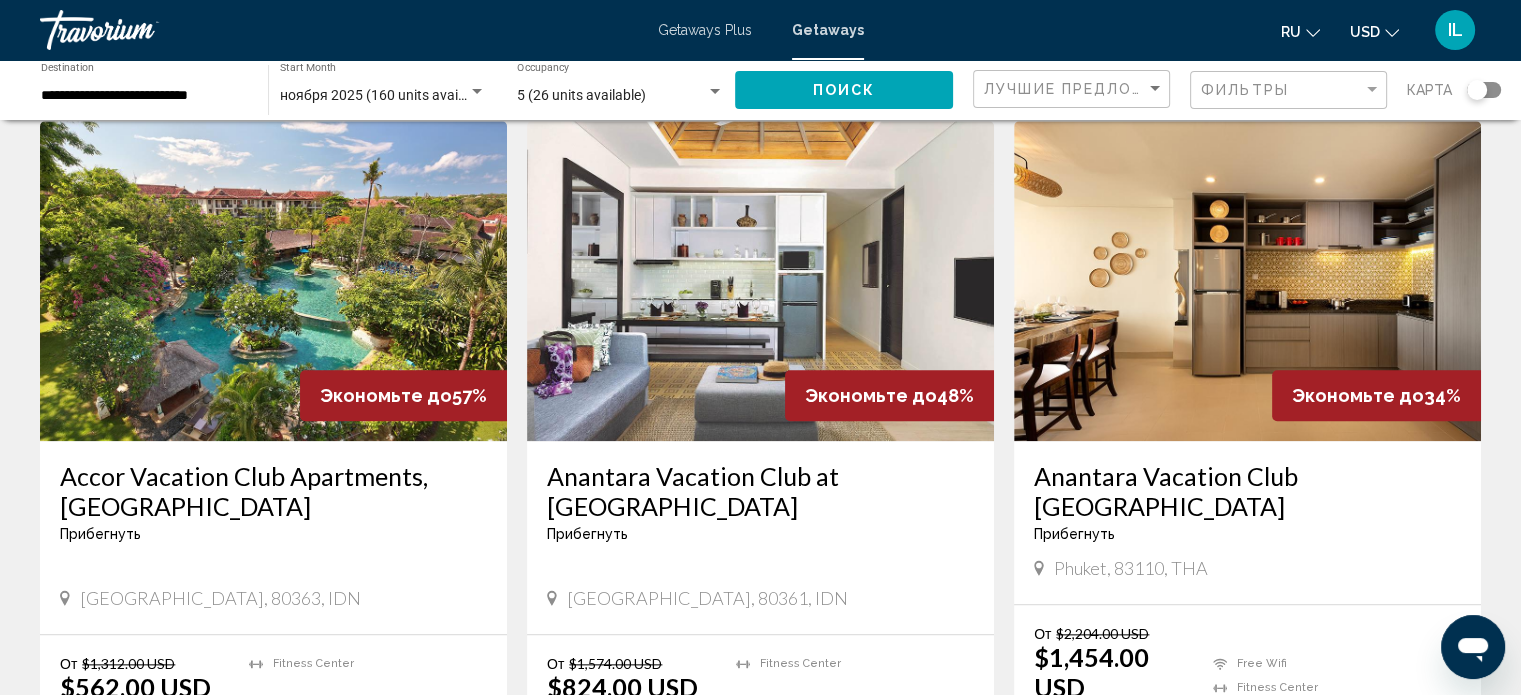 scroll, scrollTop: 2112, scrollLeft: 0, axis: vertical 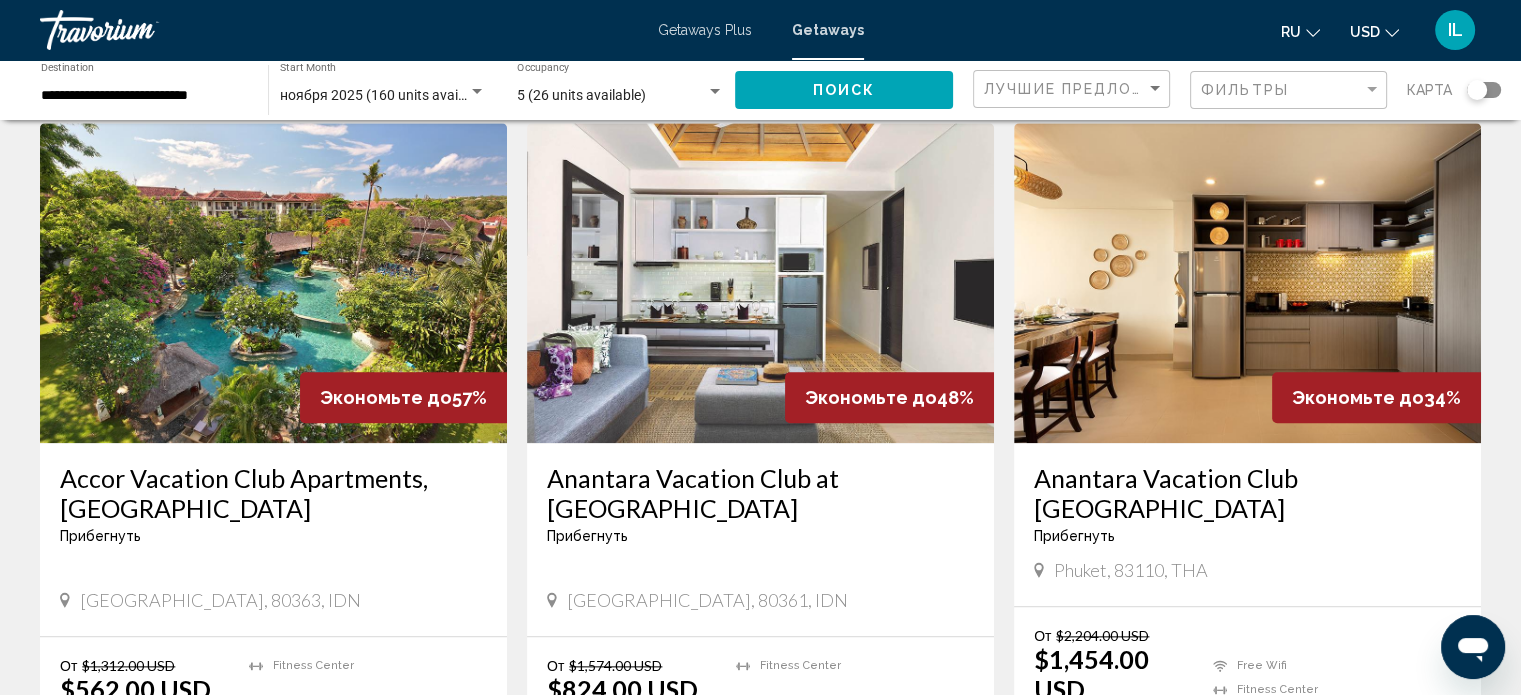click at bounding box center (1247, 283) 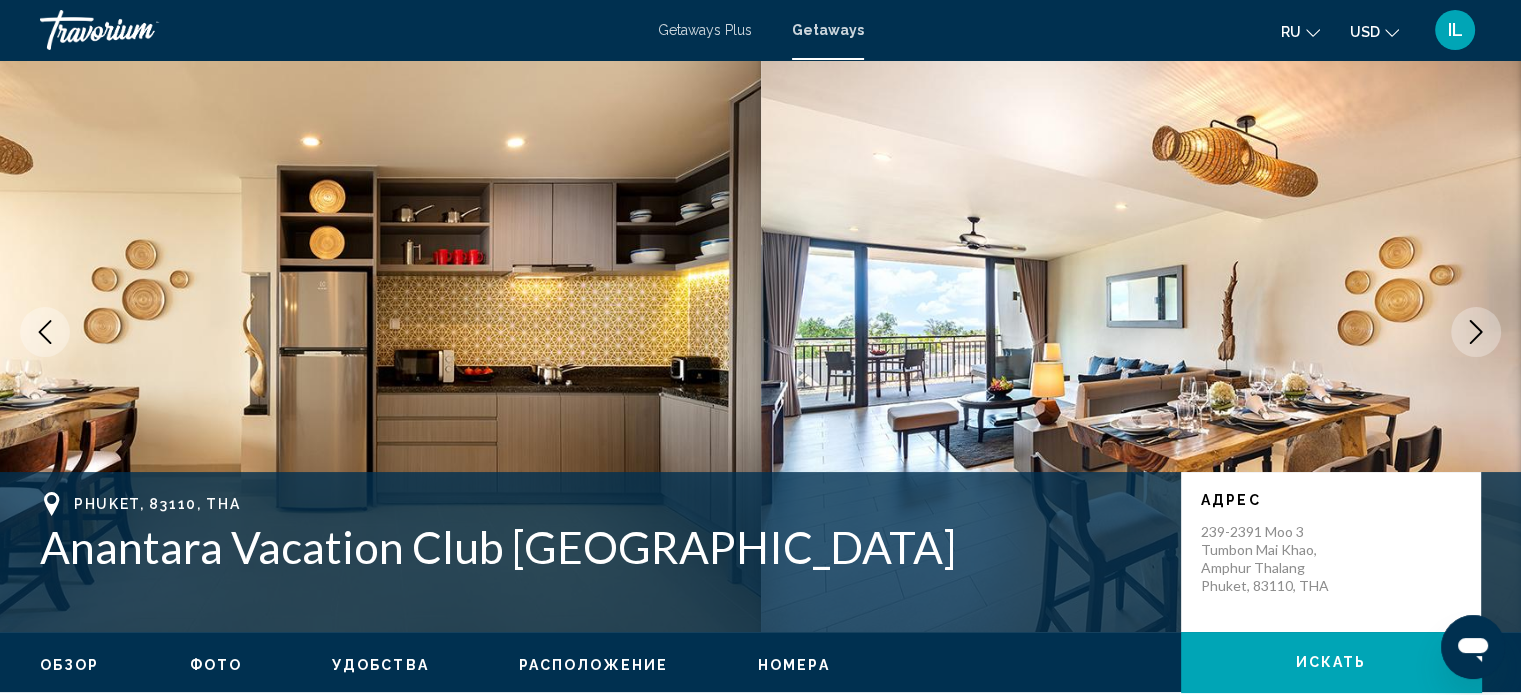 scroll, scrollTop: 0, scrollLeft: 0, axis: both 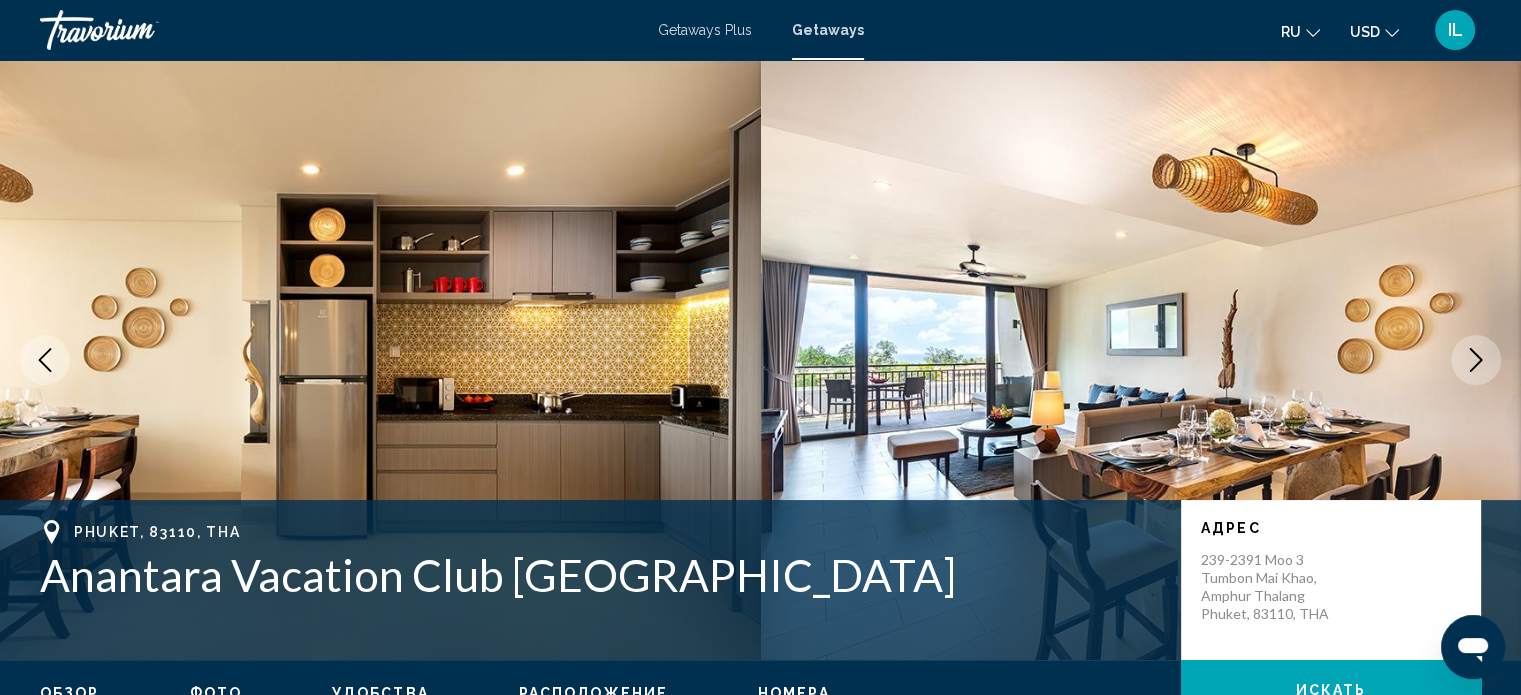 click at bounding box center (1141, 360) 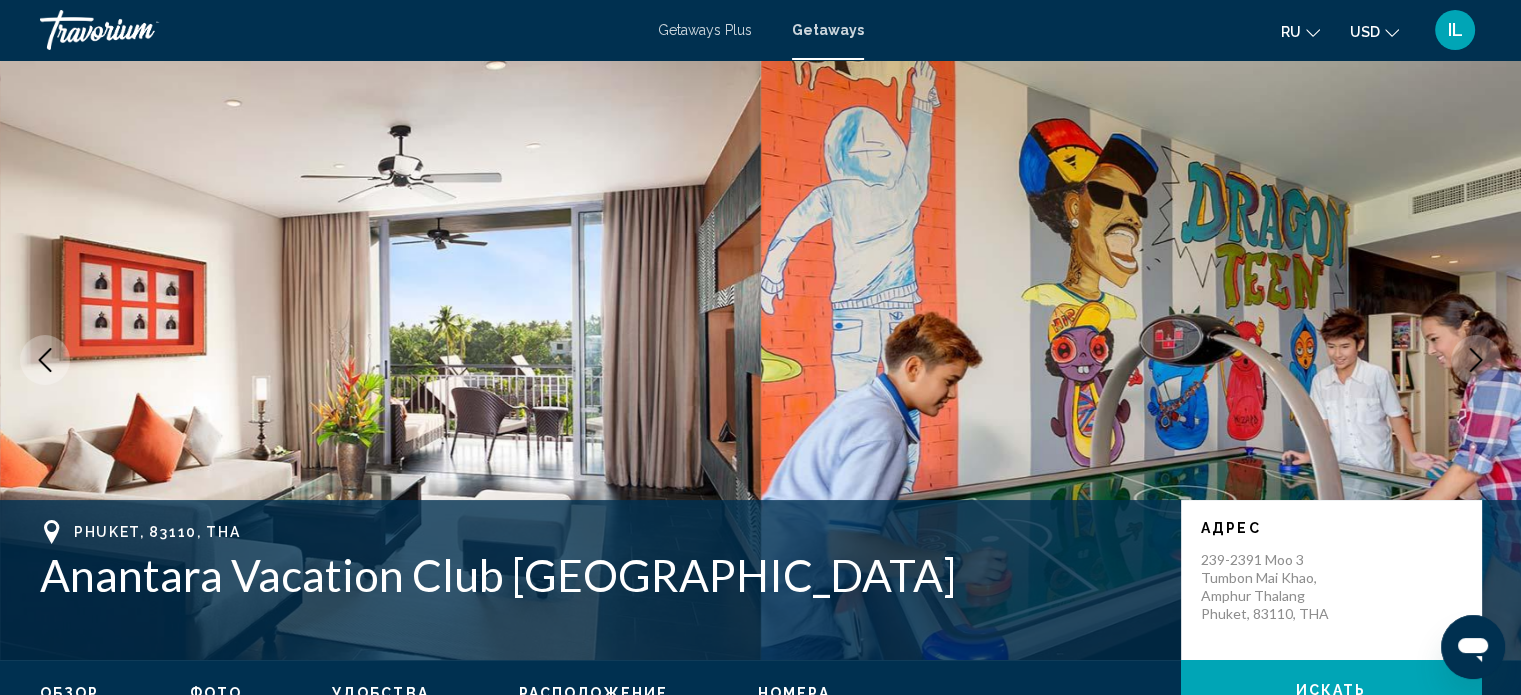 click at bounding box center [1141, 360] 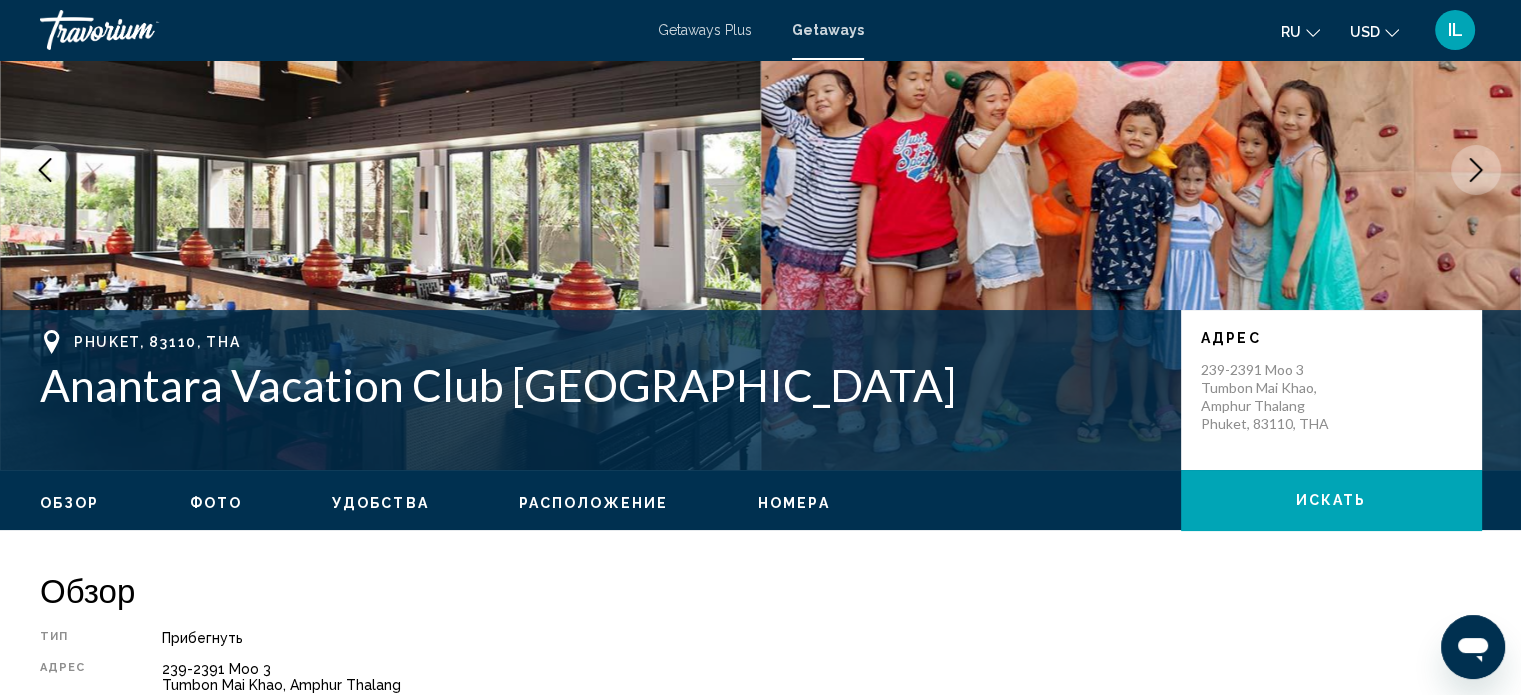 scroll, scrollTop: 0, scrollLeft: 0, axis: both 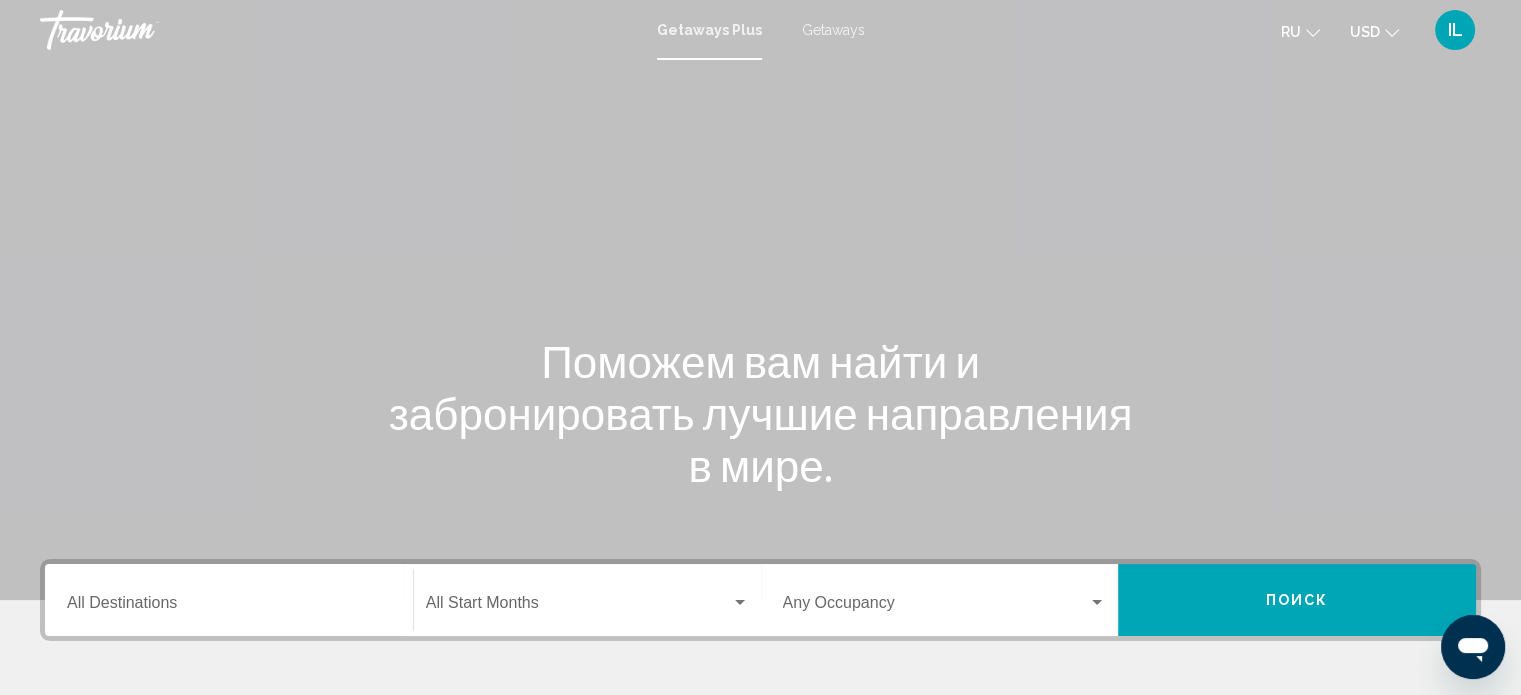 click on "Getaways" at bounding box center [833, 30] 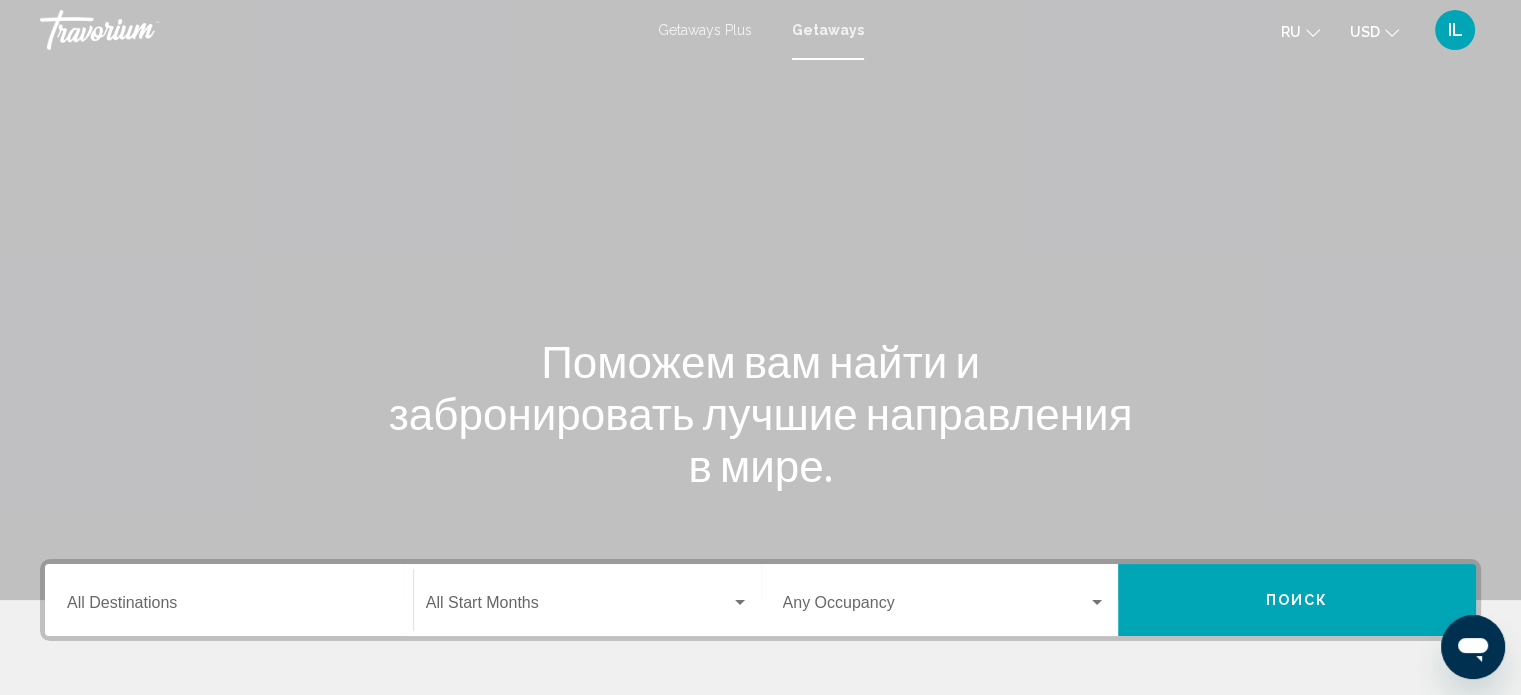 click on "Destination All Destinations" at bounding box center (229, 600) 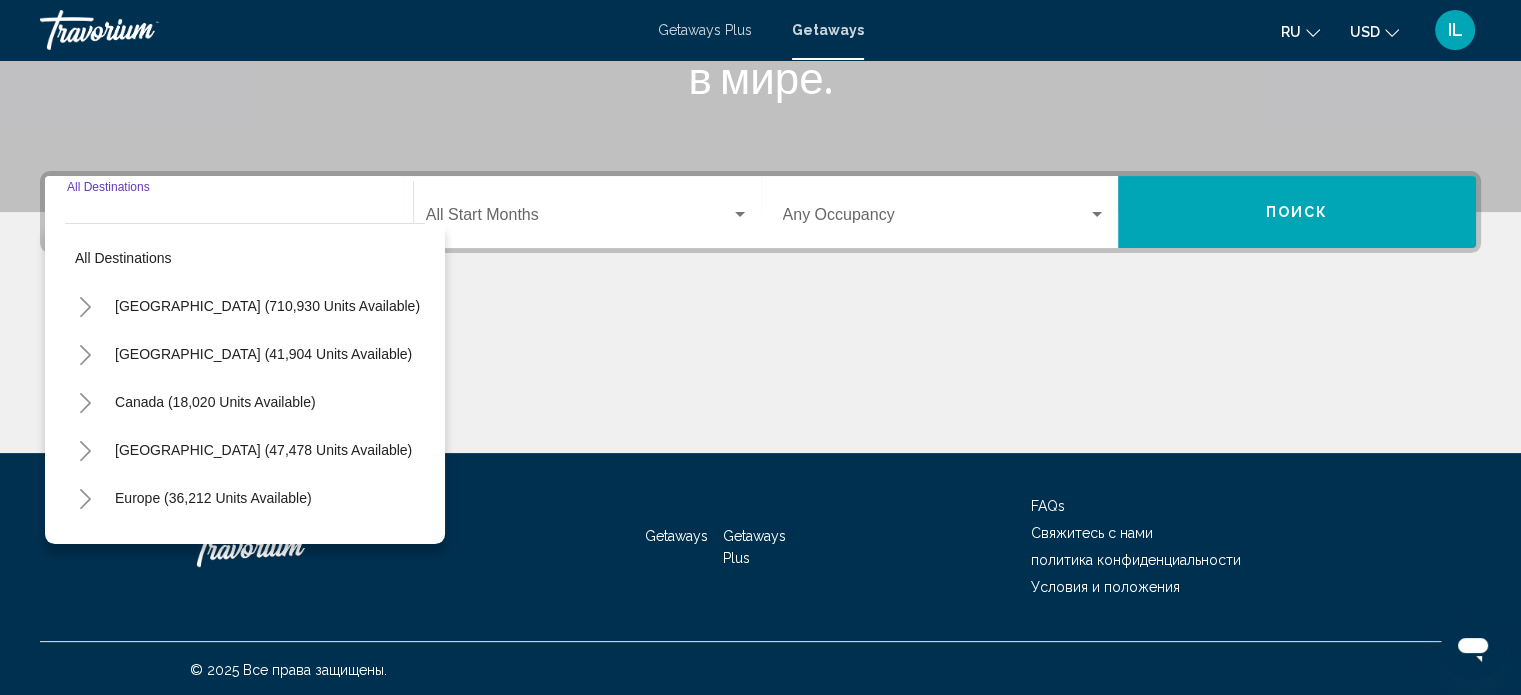 scroll, scrollTop: 390, scrollLeft: 0, axis: vertical 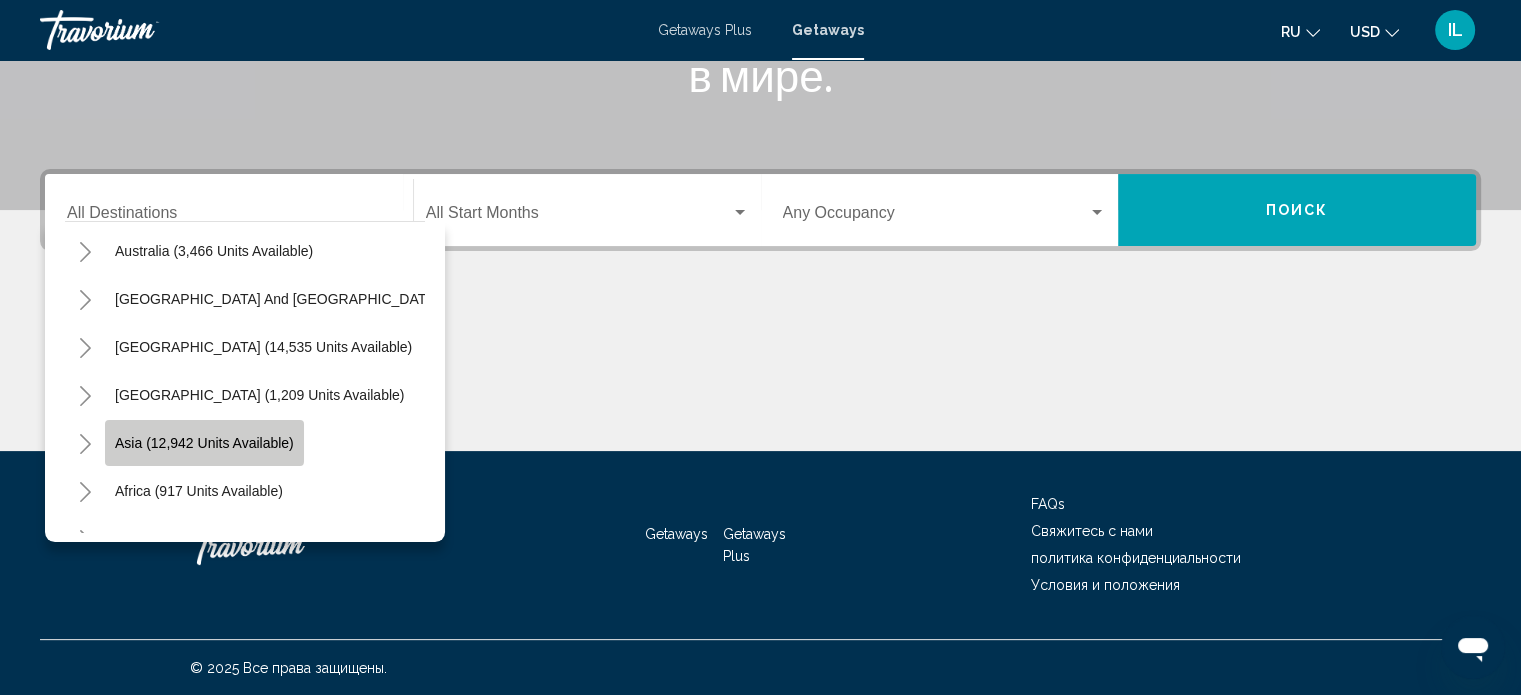 click on "Asia (12,942 units available)" 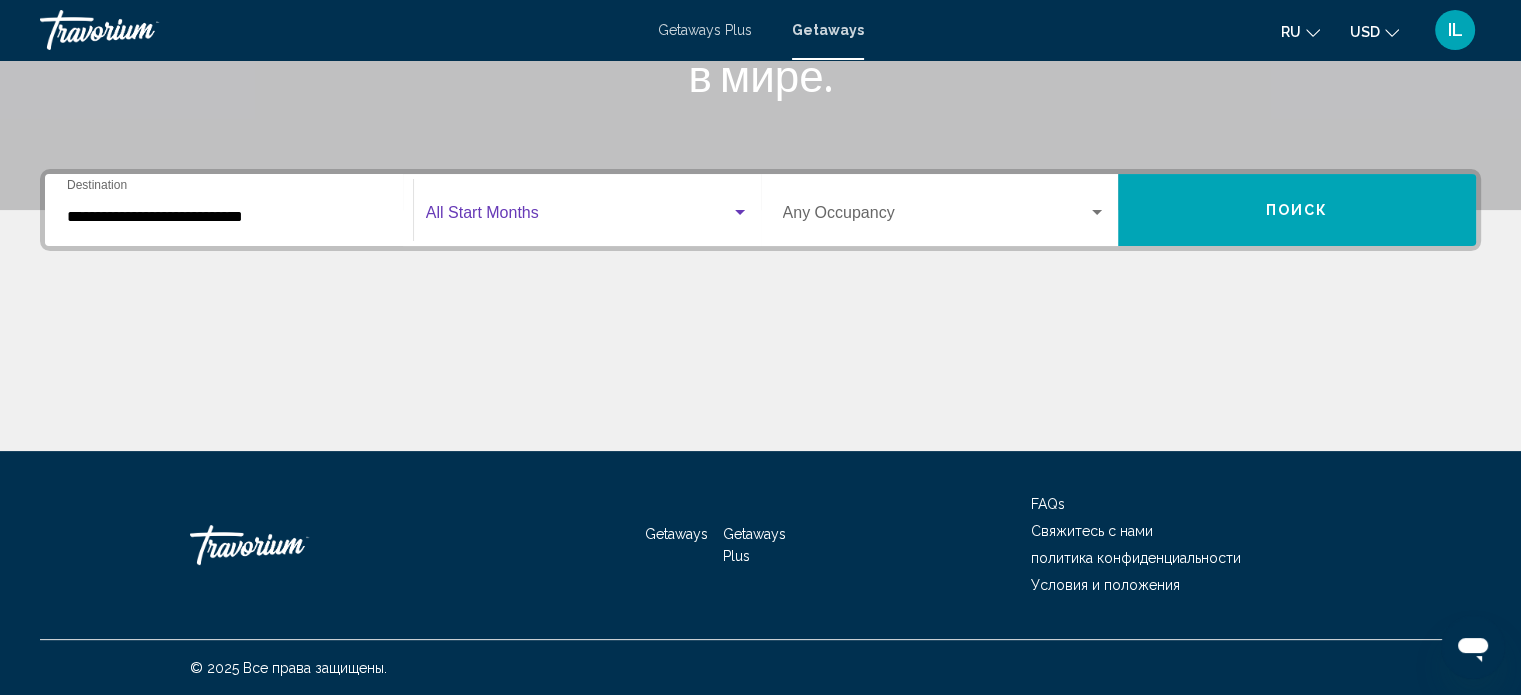 click at bounding box center [740, 212] 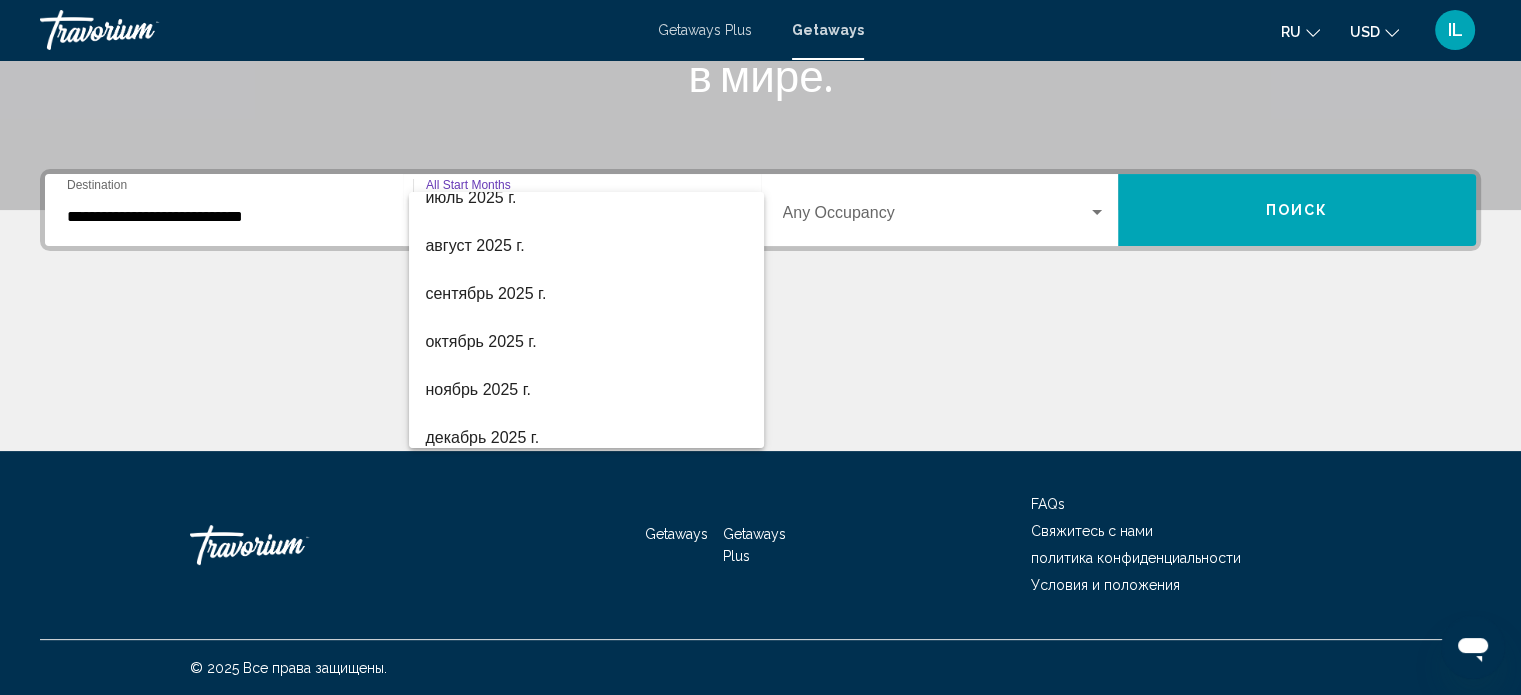 scroll, scrollTop: 80, scrollLeft: 0, axis: vertical 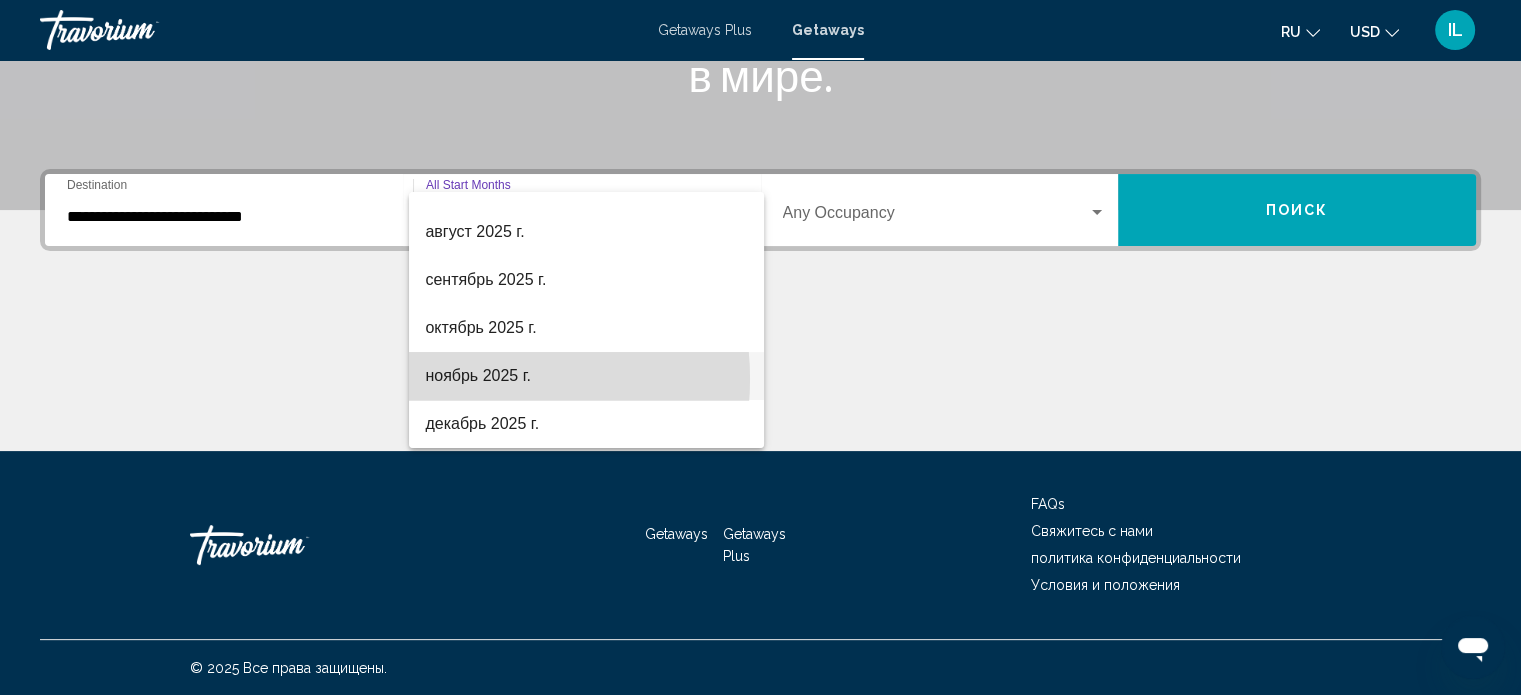 click on "ноябрь 2025 г." at bounding box center (586, 376) 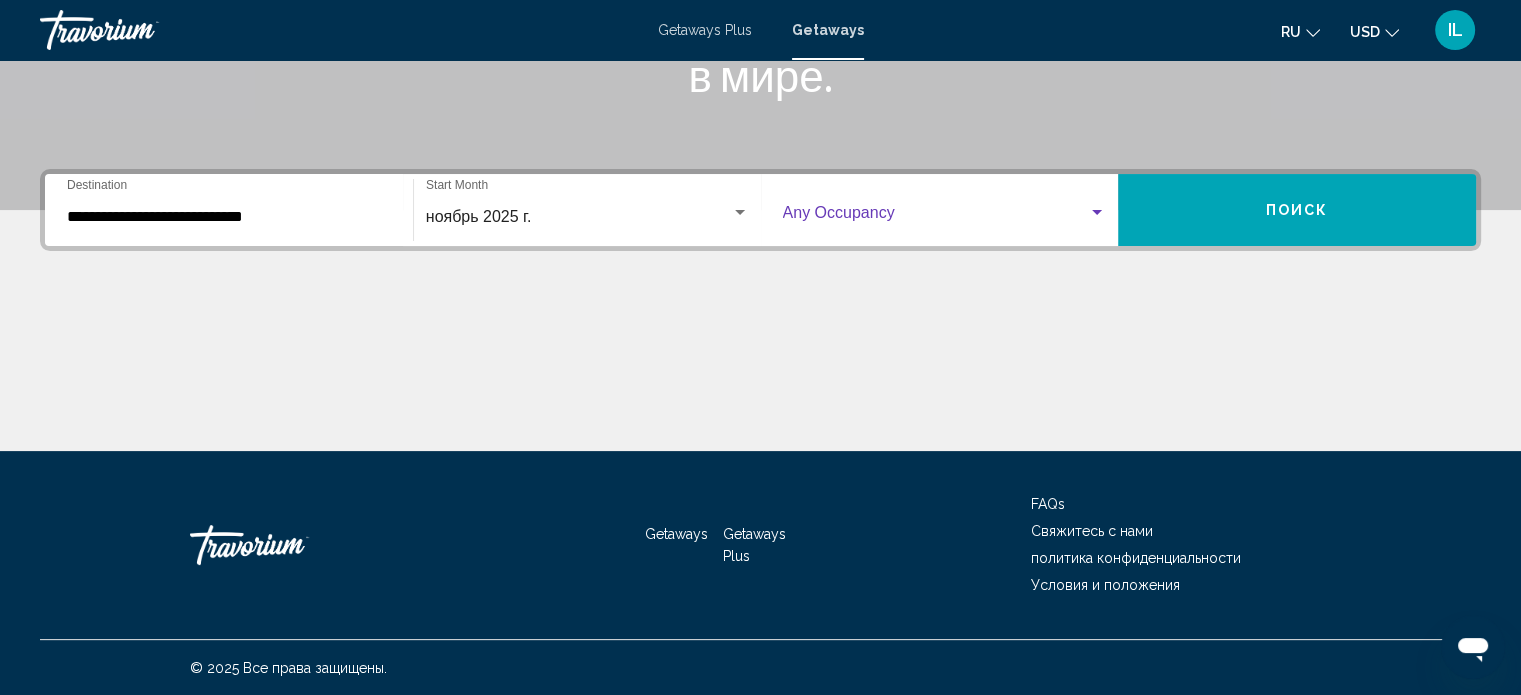 click at bounding box center [1097, 212] 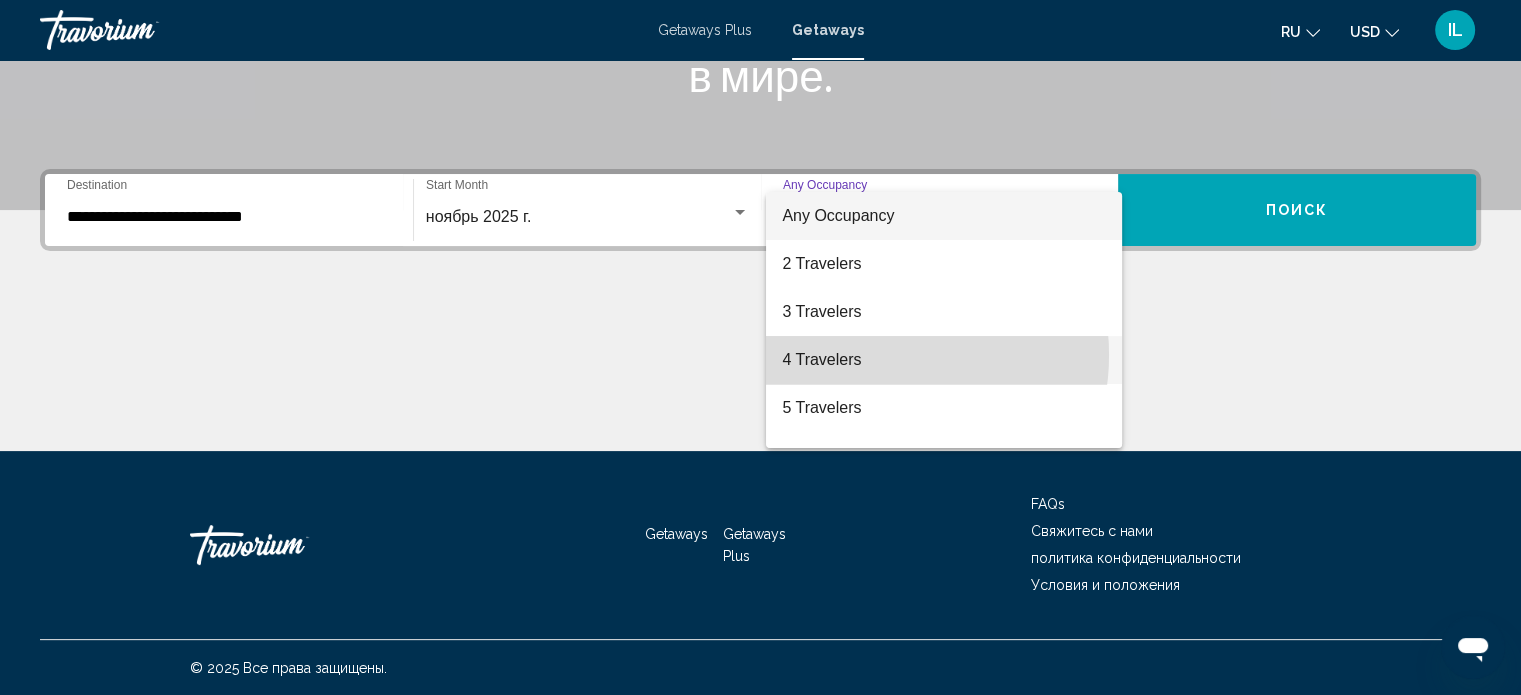 click on "4 Travelers" at bounding box center [944, 360] 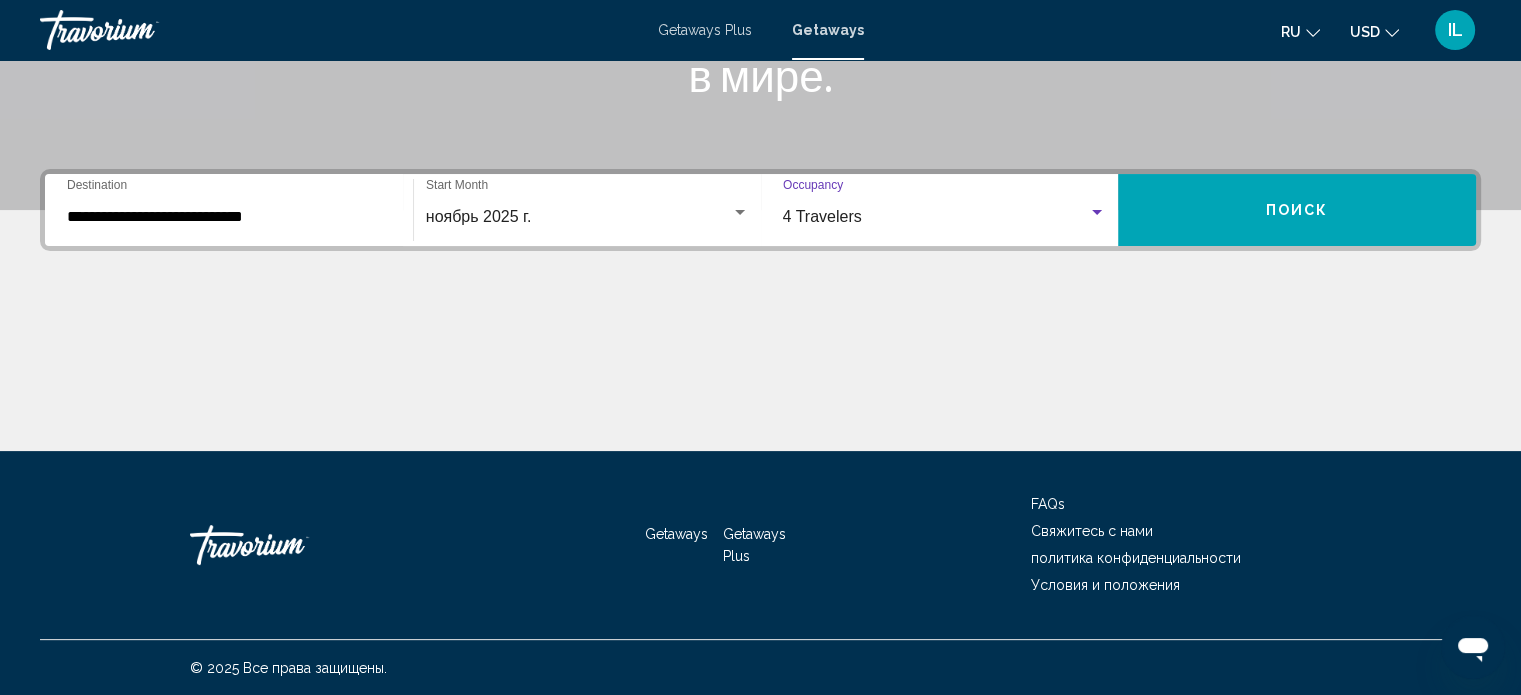 click on "Поиск" at bounding box center (1297, 211) 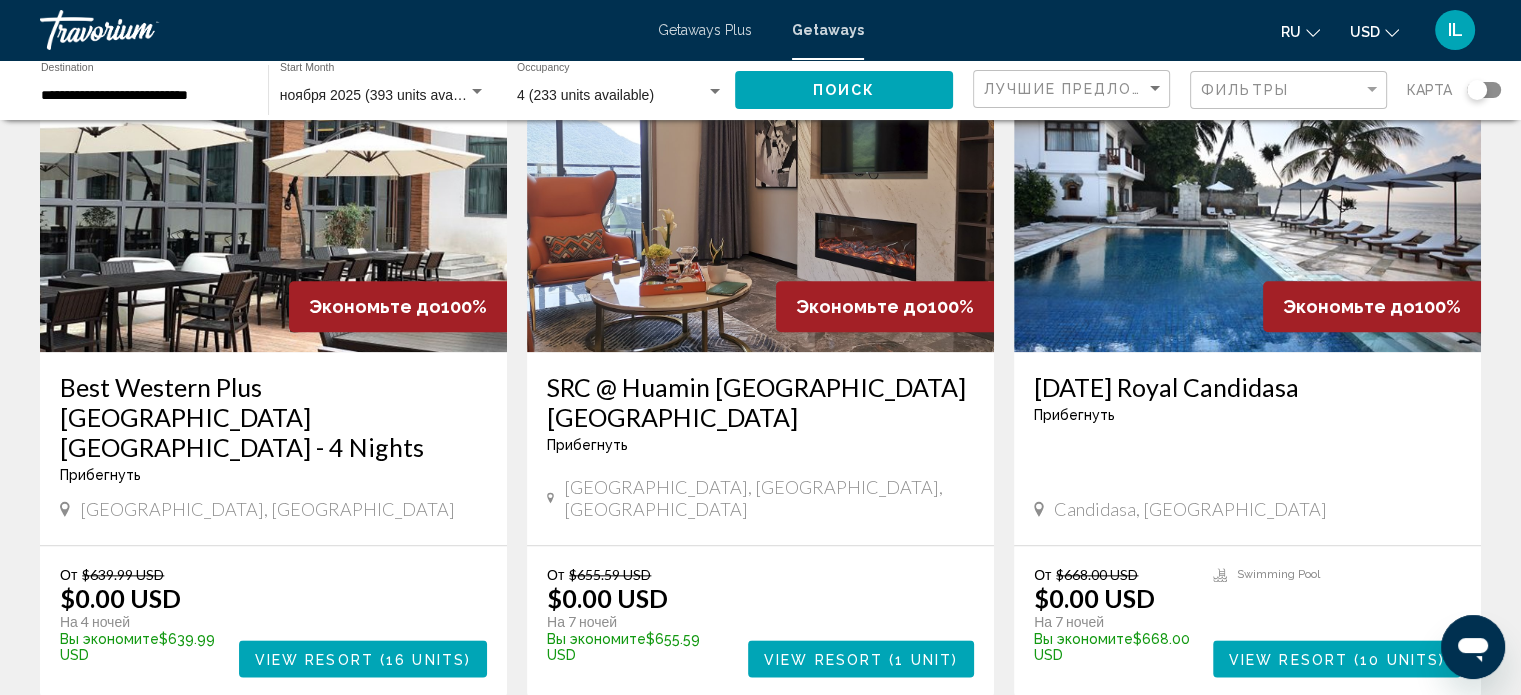 scroll, scrollTop: 2508, scrollLeft: 0, axis: vertical 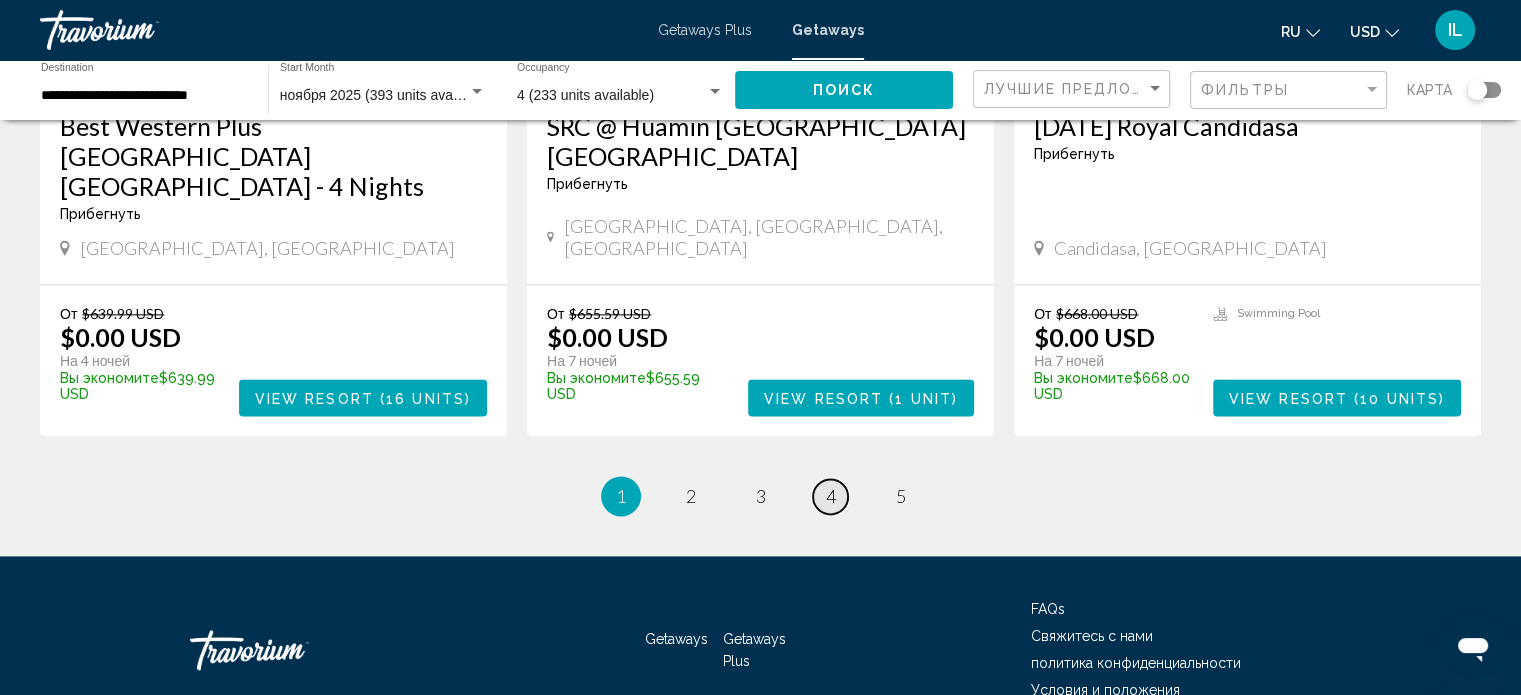 click on "4" at bounding box center (831, 496) 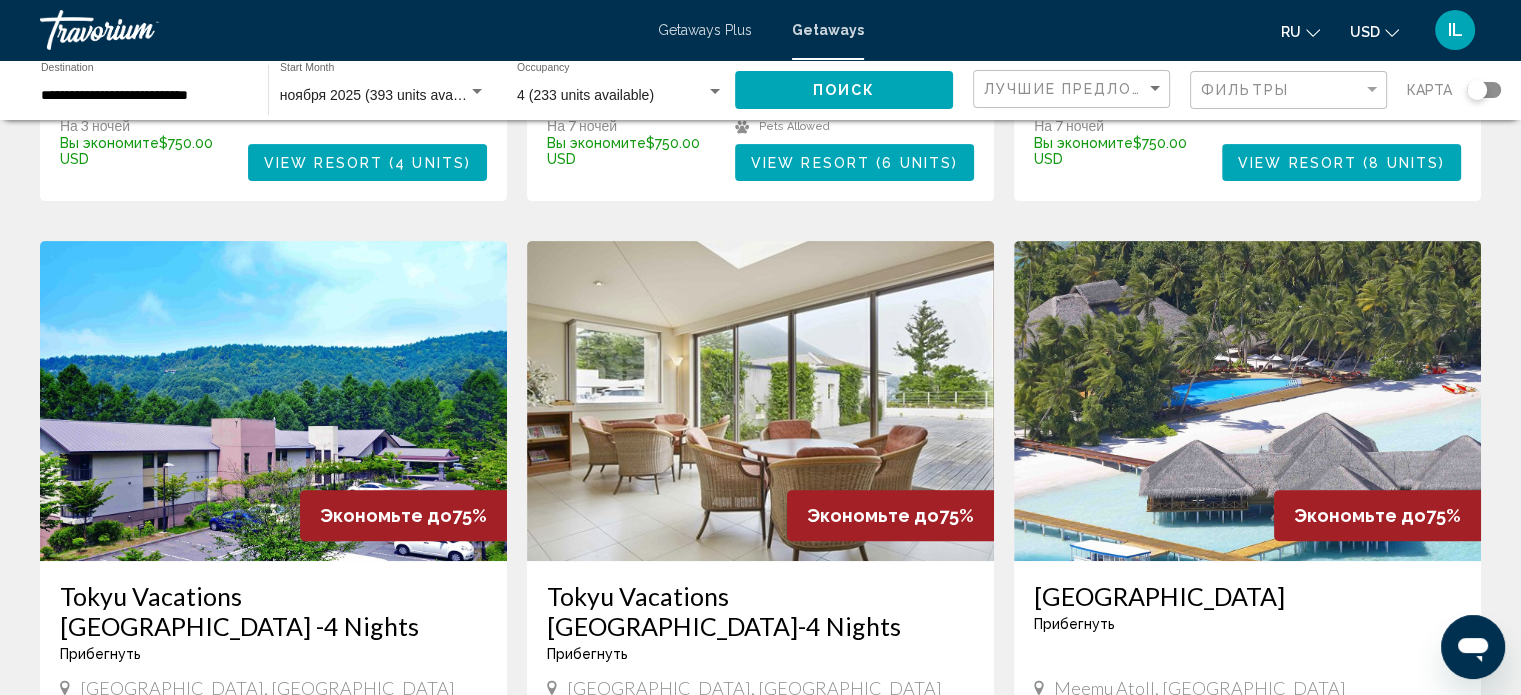 scroll, scrollTop: 644, scrollLeft: 0, axis: vertical 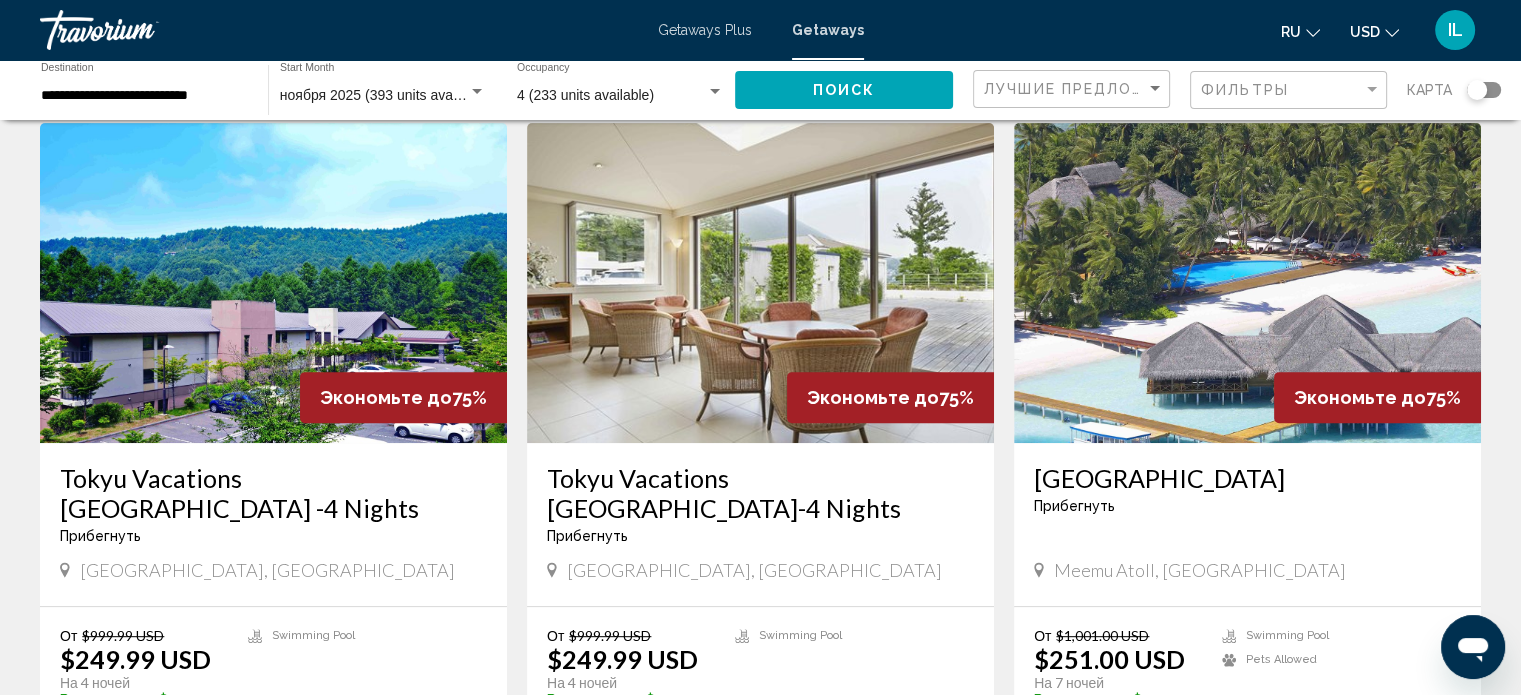 drag, startPoint x: 829, startPoint y: 395, endPoint x: 1247, endPoint y: 330, distance: 423.02365 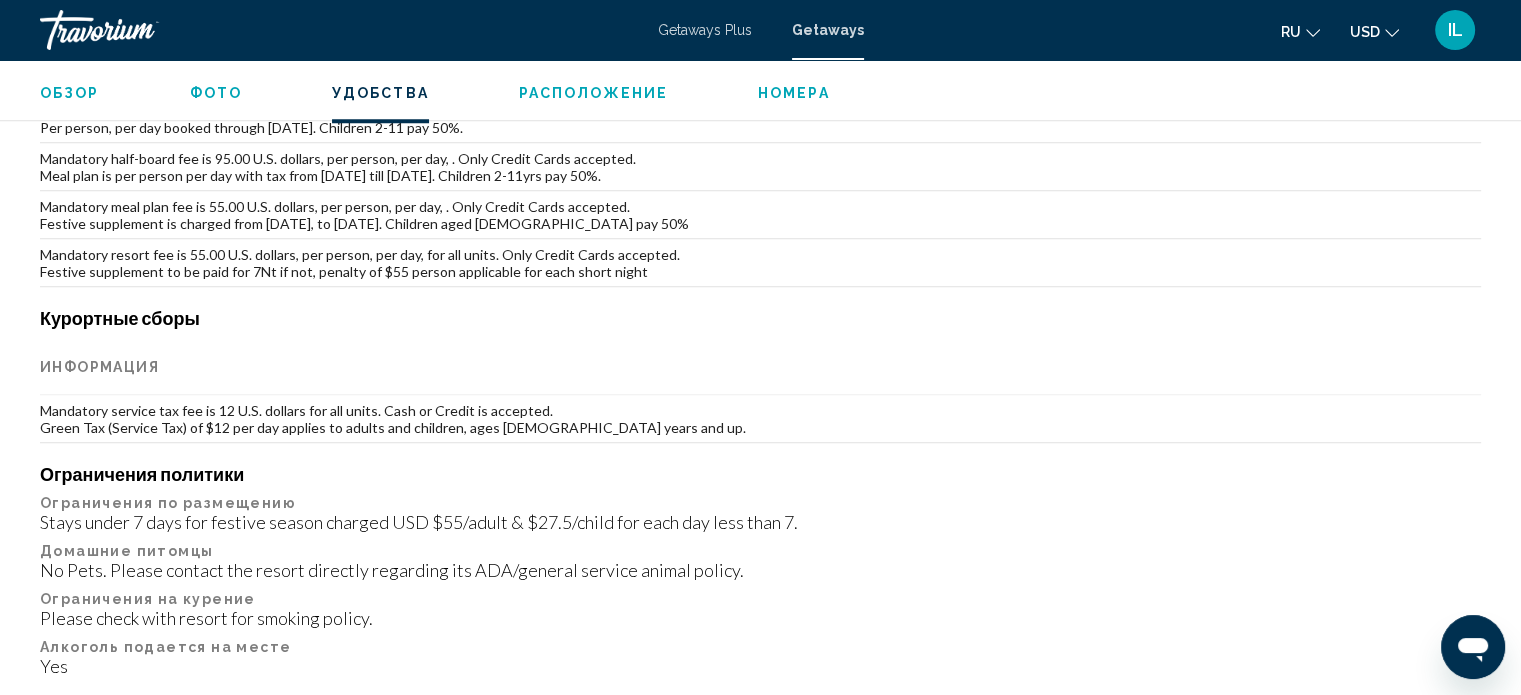 scroll, scrollTop: 1846, scrollLeft: 0, axis: vertical 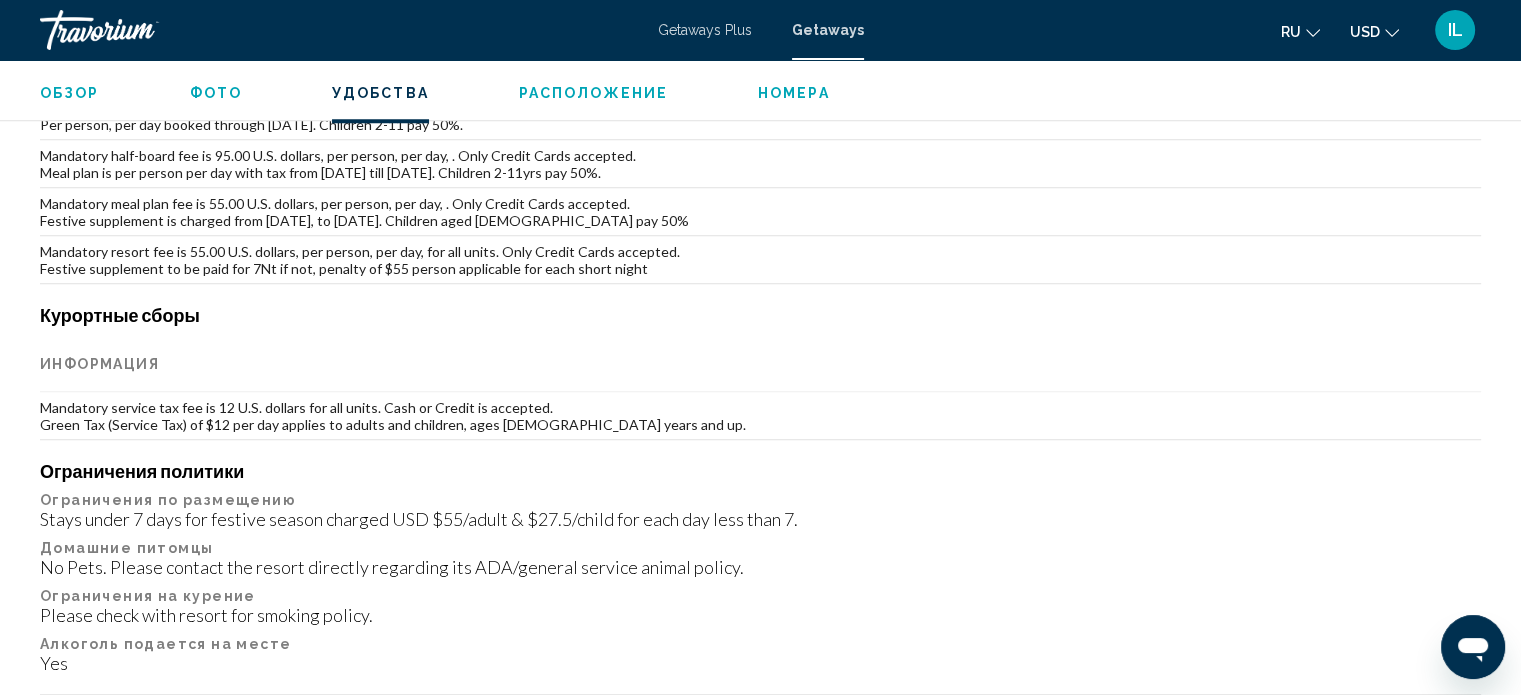 click on "Информация" at bounding box center (760, 364) 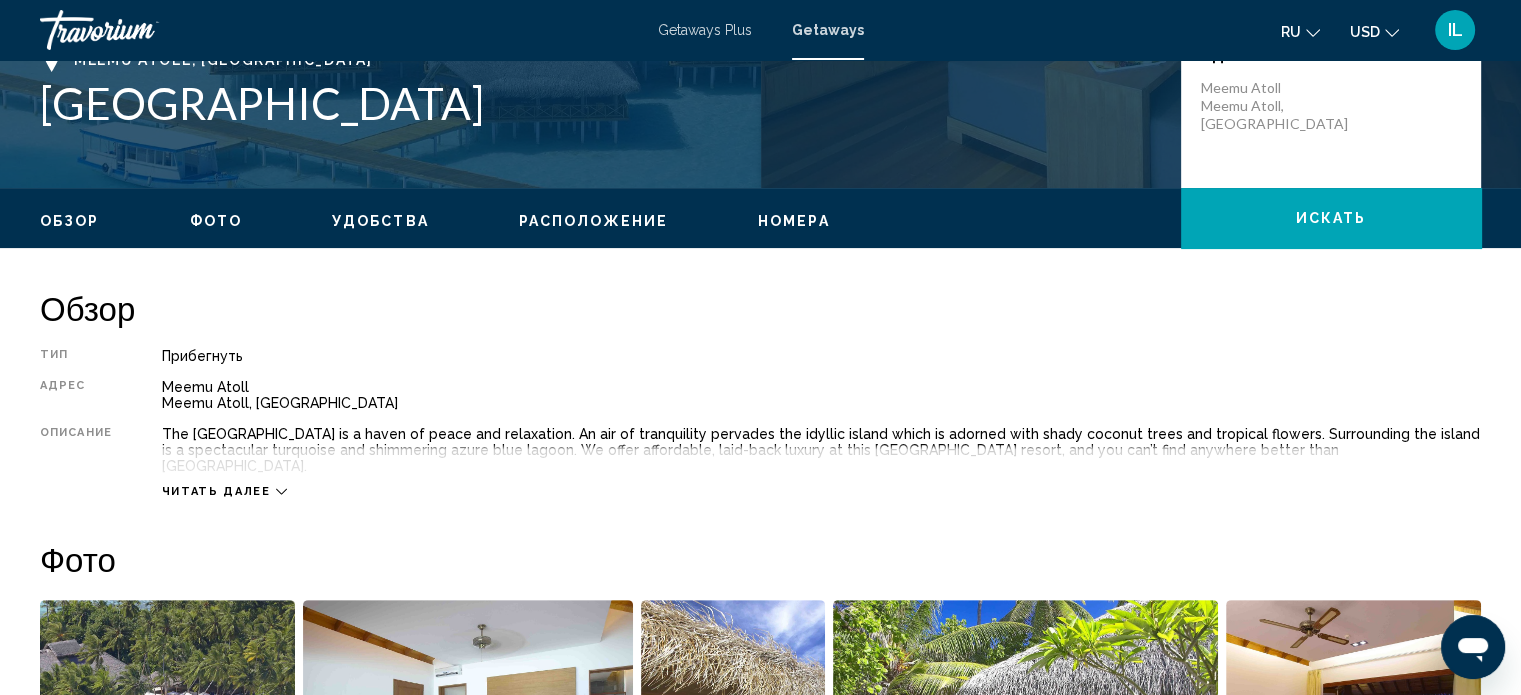 scroll, scrollTop: 0, scrollLeft: 0, axis: both 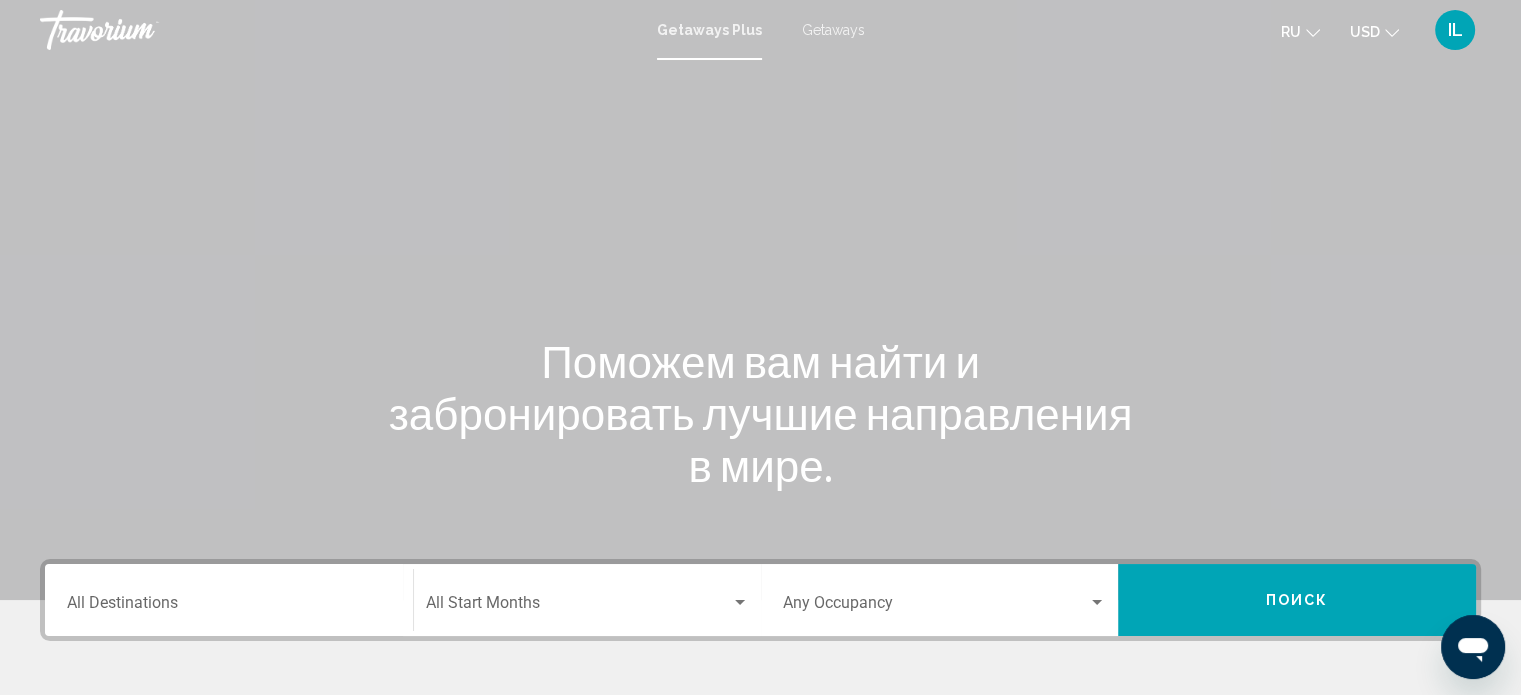 click on "IL" at bounding box center [1455, 30] 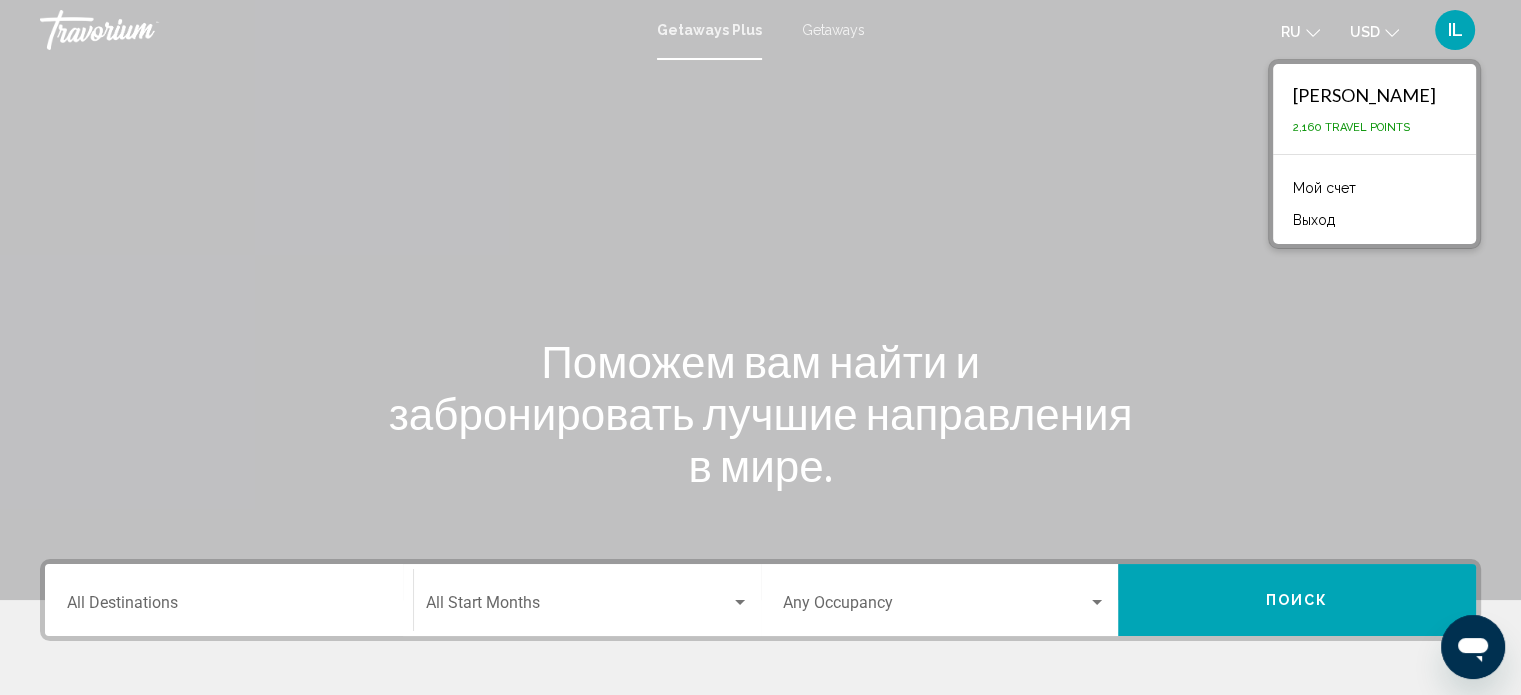 click on "Выход" at bounding box center (1314, 220) 